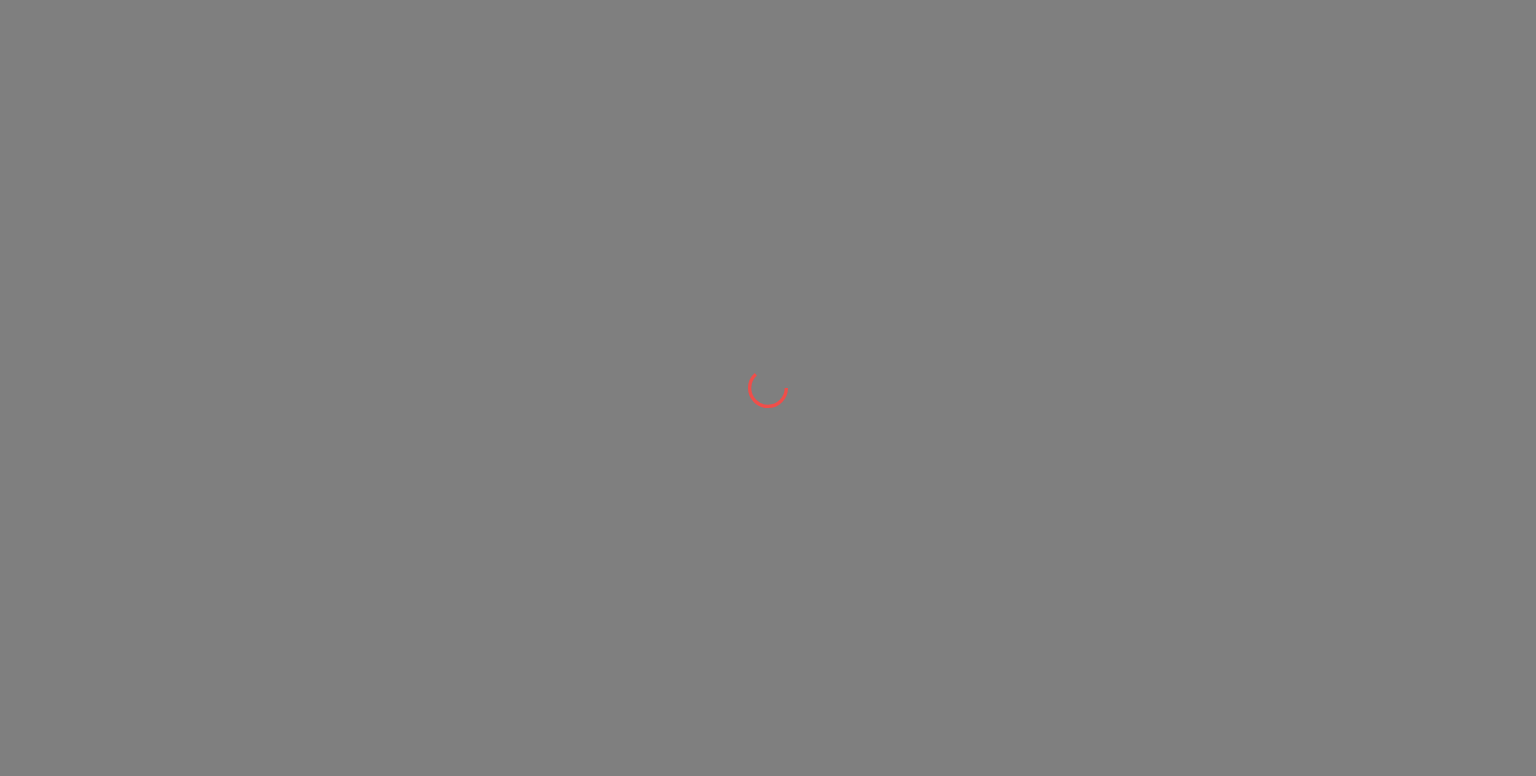 scroll, scrollTop: 0, scrollLeft: 0, axis: both 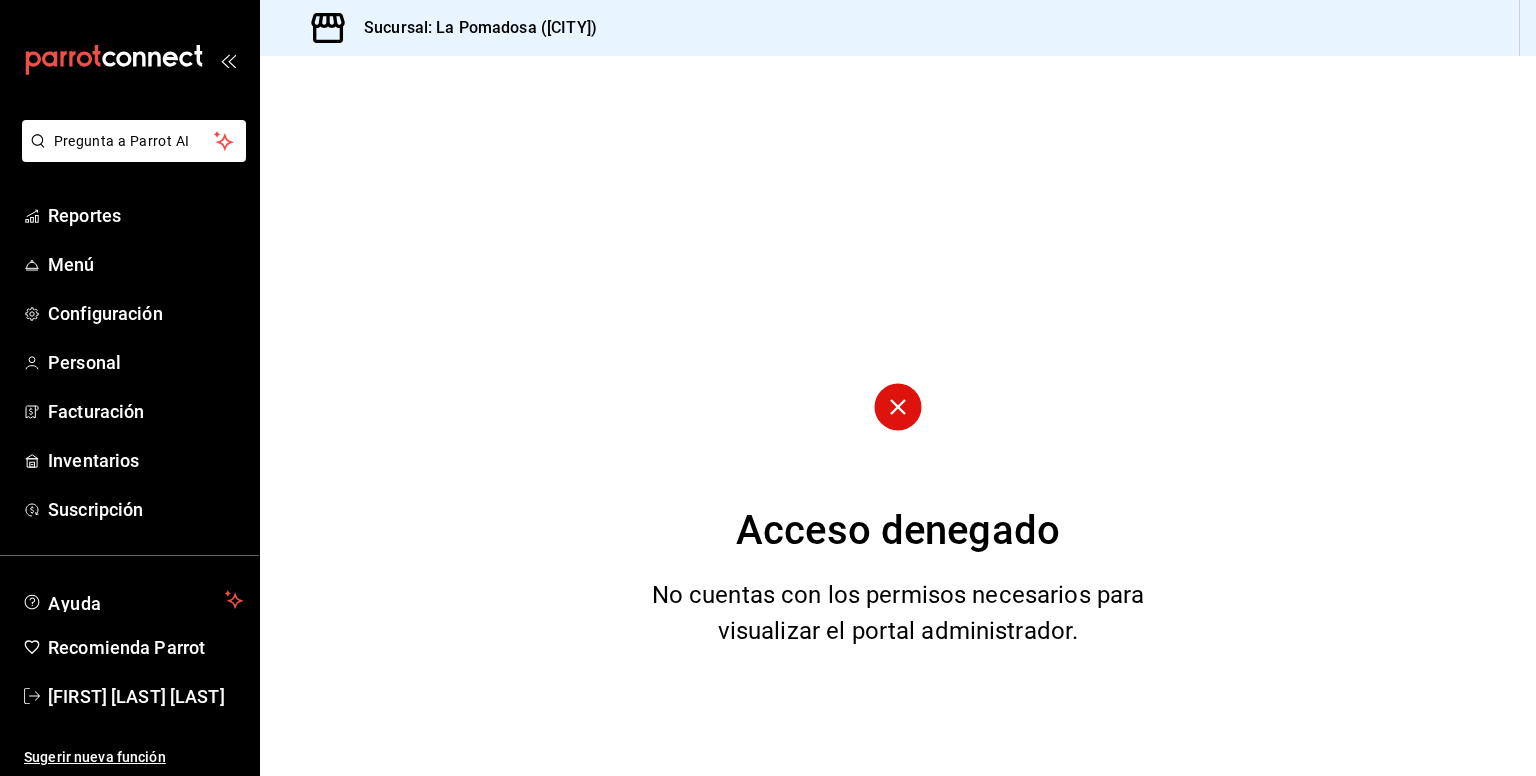 click on "Acceso denegado No cuentas con los permisos necesarios para visualizar el portal administrador." at bounding box center [898, 416] 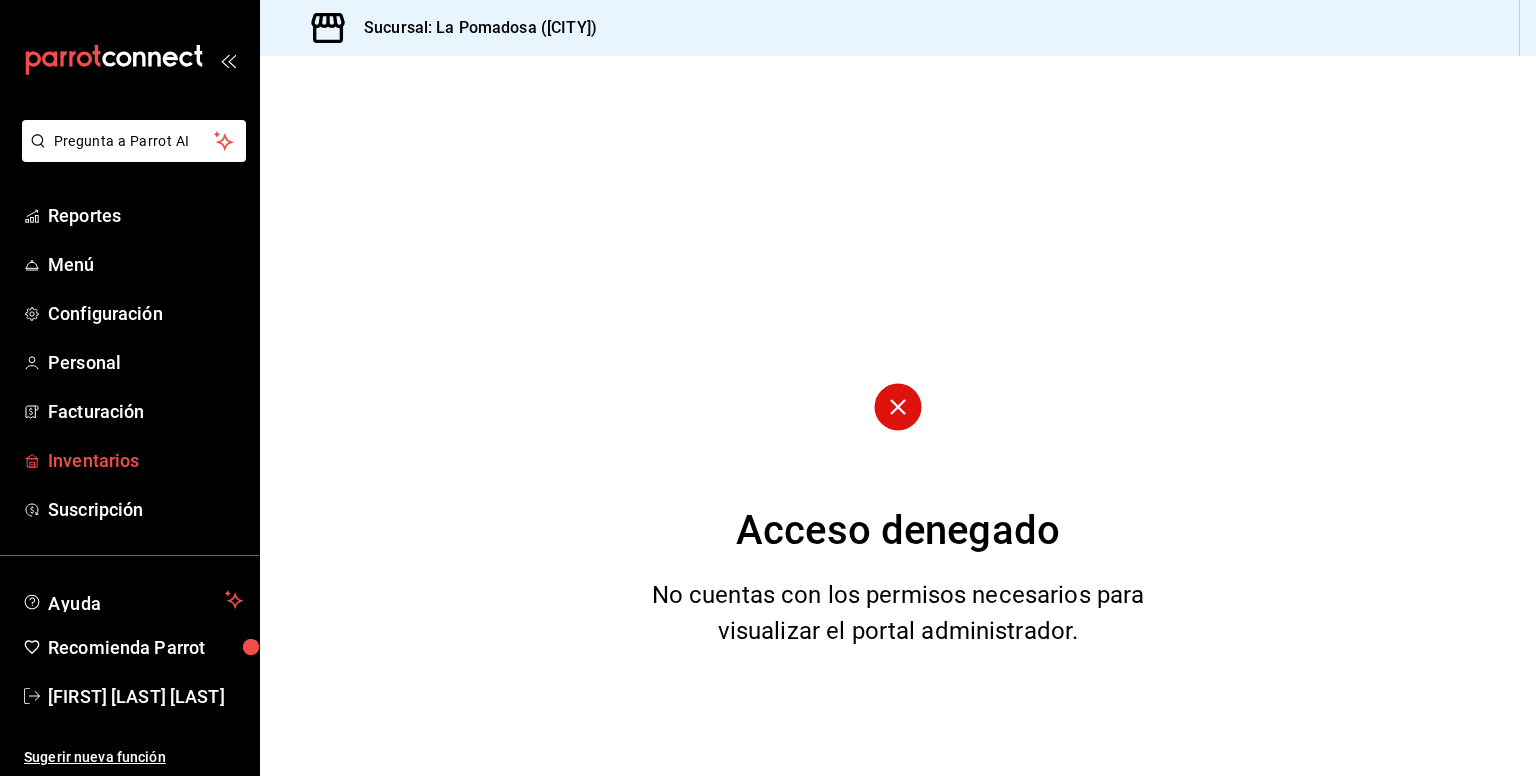 click on "Inventarios" at bounding box center [145, 460] 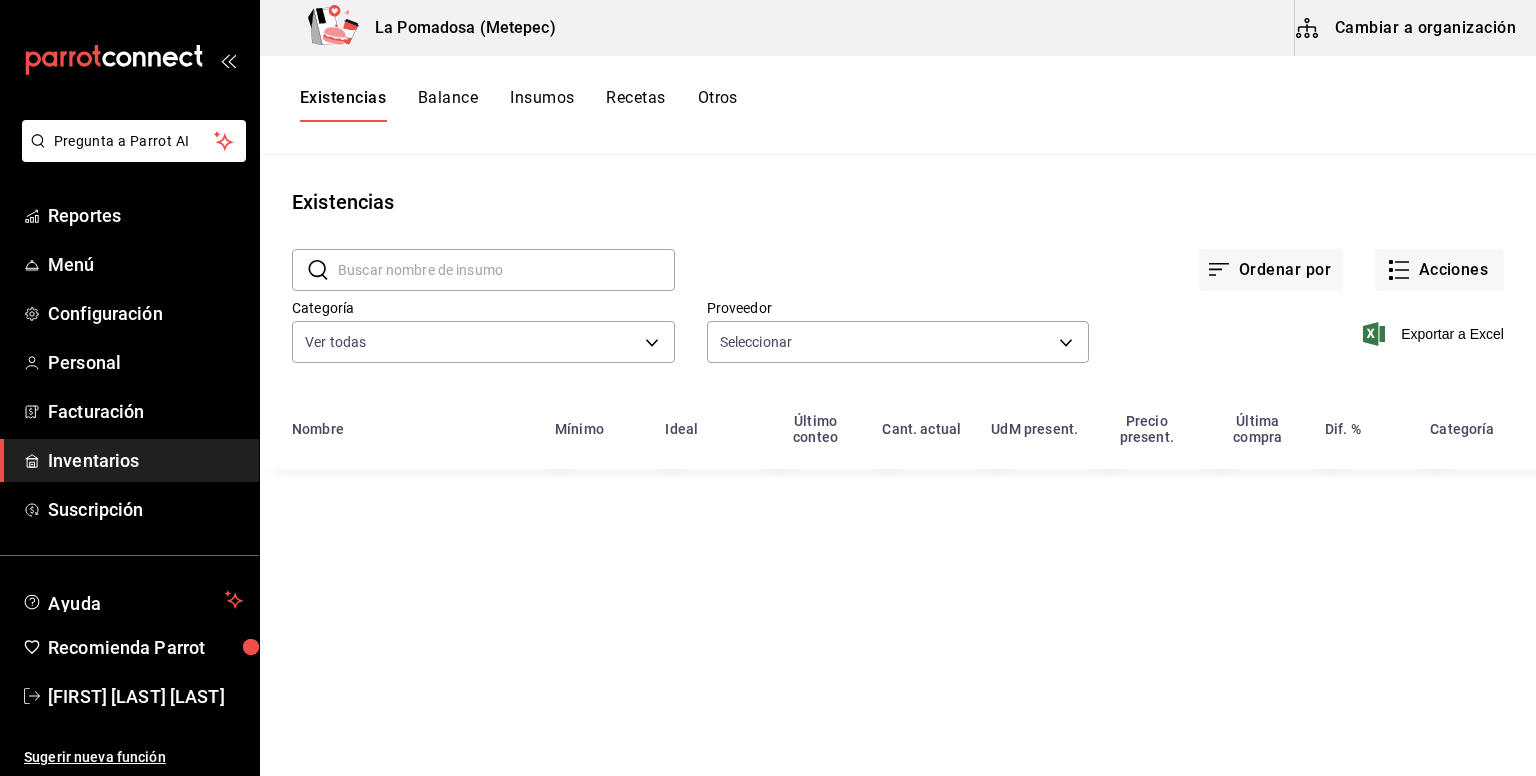 type on "feb0a775-be40-43d1-8a93-bded463505b4,4a713e9d-a1ce-4d81-8d3c-d3ef2f1afaf4,cdd23c70-8ad2-4209-85d7-5275e8f363a5,8ffcd72b-f176-4dc1-af04-052e61fc881b,d2910383-567c-4220-9adf-4792d24a959a,2b24c6f8-9e9b-4621-a769-4c92ea1bcb11,cecba279-cb8c-4615-985b-3bb679ce9d77,cf87126b-447b-48d5-9d49-ca43029bc3d6,01c69d58-dcee-4626-8235-9336e0ad4b97,345439d1-cc10-483d-b4b1-3f0371d47a7f,7c340936-2c18-4a97-a1c6-9f068a369926,a94b9b64-e833-4bbc-ad5b-82780096dbf6,6c492369-3d97-4dc6-8725-324b42cc5a02,0715dbe0-15fd-44c5-b9af-095b4813154e,2eaf9ca1-264d-4053-b024-b4a891b3e52b,fd0085a8-07d4-42ff-8959-d9a3912f52c2,8f887b17-fa37-40fa-b2f5-54c5c516c65d,5feff204-c414-4be0-b118-8bdfd1fcaed5,b1d370a3-562e-4a8b-9086-c31b12c54b4c,99ecfd78-4a7a-422e-aed4-91ae152bfbd3,ea29da2c-de2d-470e-bd68-cdb641654db6,813bf1af-3524-4722-a44e-2f42110351b0,72fd4e89-8cf8-41e8-9bb3-11c5bd82d025,4c44ea2b-b15a-4e03-b989-8ef00127fe20,04b1ce7a-088f-41ed-a4a2-f29b15e1b6c8,2ea3dbf0-1c20-41a1-8dd8-0108009f9285,e8cba0a5-7f23-4beb-a88f-dc61819e400f,93fc7951-715f-4364-976..." 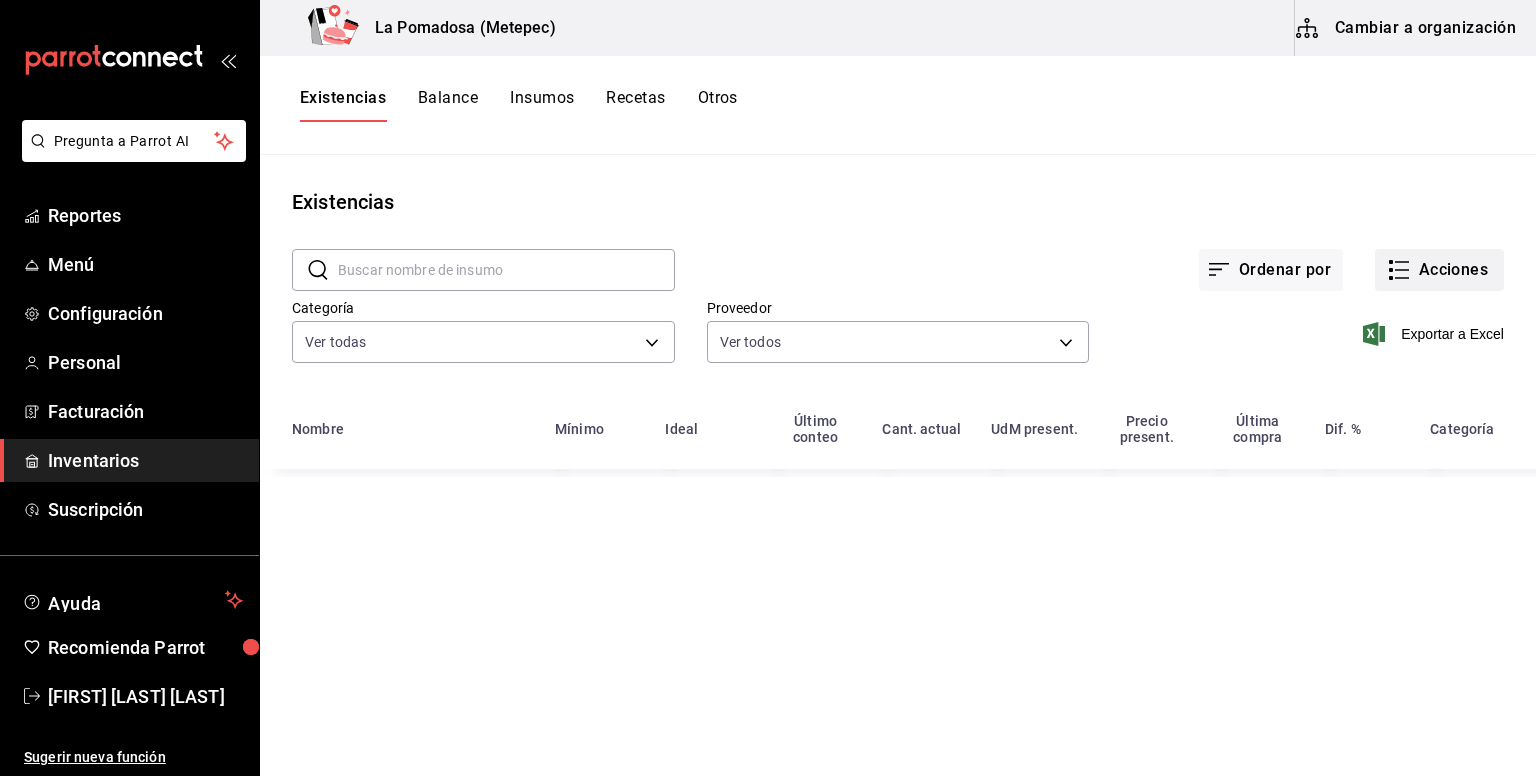 click on "Acciones" at bounding box center (1439, 270) 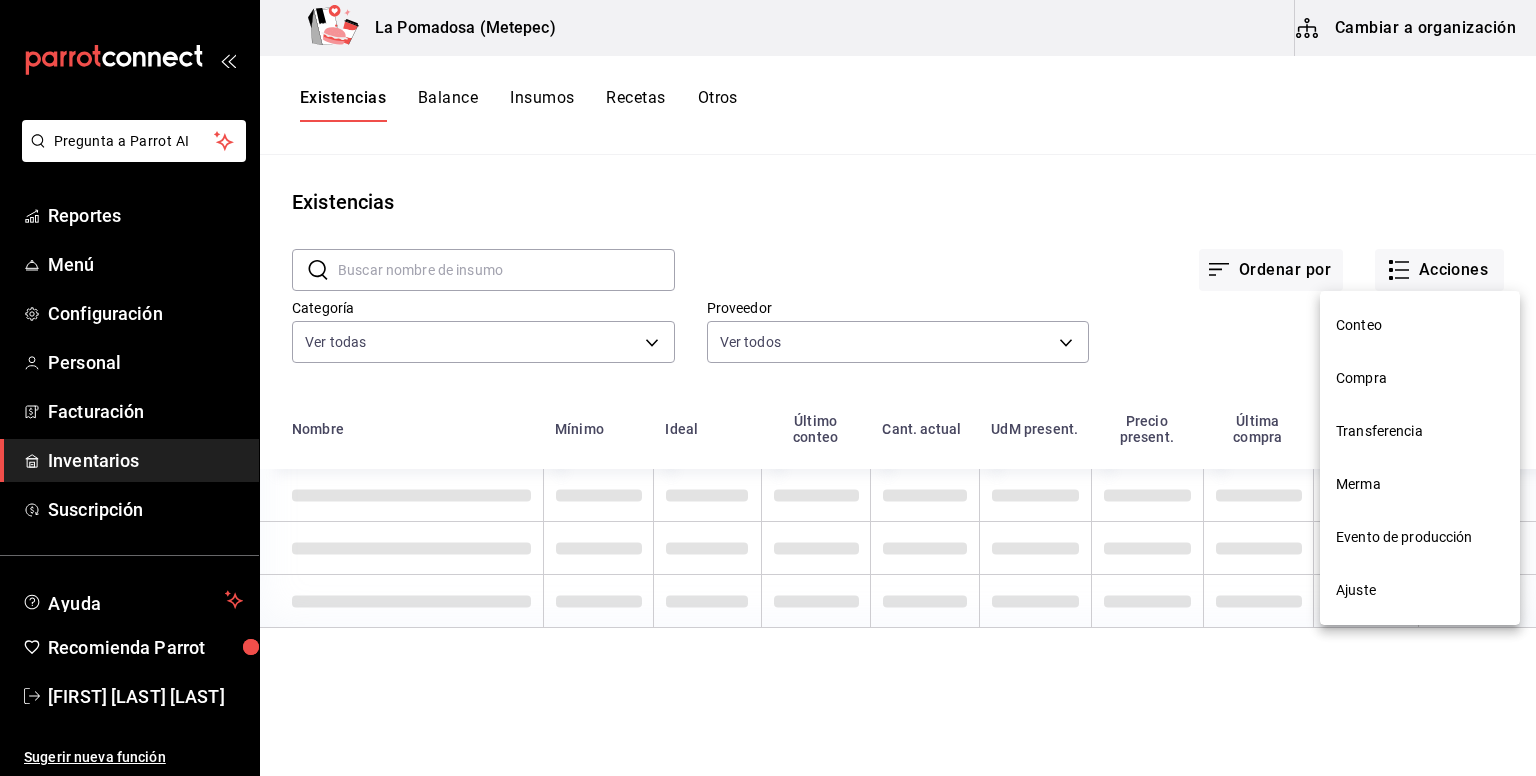 click on "Compra" at bounding box center (1420, 378) 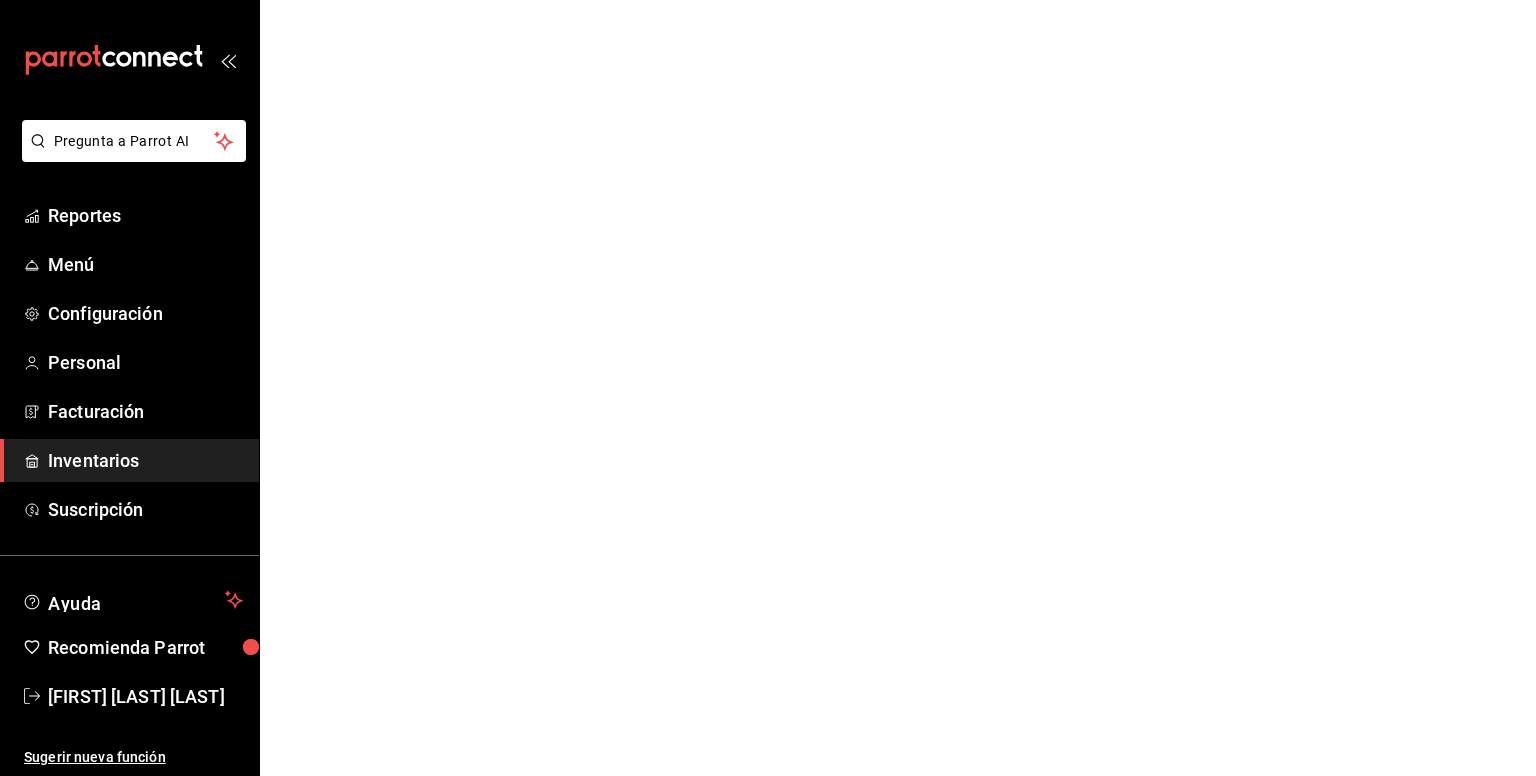 click on "Pregunta a Parrot AI Reportes   Menú   Configuración   Personal   Facturación   Inventarios   Suscripción   Ayuda Recomienda Parrot   [FIRST] [LAST]   Sugerir nueva función   GANA 1 MES GRATIS EN TU SUSCRIPCIÓN AQUÍ ¿Recuerdas cómo empezó tu restaurante?
Hoy puedes ayudar a un colega a tener el mismo cambio que tú viviste.
Recomienda Parrot directamente desde tu Portal Administrador.
Es fácil y rápido.
🎁 Por cada restaurante que se una, ganas 1 mes gratis. Ver video tutorial Ir a video Pregunta a Parrot AI Reportes   Menú   Configuración   Personal   Facturación   Inventarios   Suscripción   Ayuda Recomienda Parrot   [FIRST] [LAST]   Sugerir nueva función   Visitar centro de ayuda ([PHONE]) [EMAIL] Visitar centro de ayuda ([PHONE]) [EMAIL]" at bounding box center (768, 0) 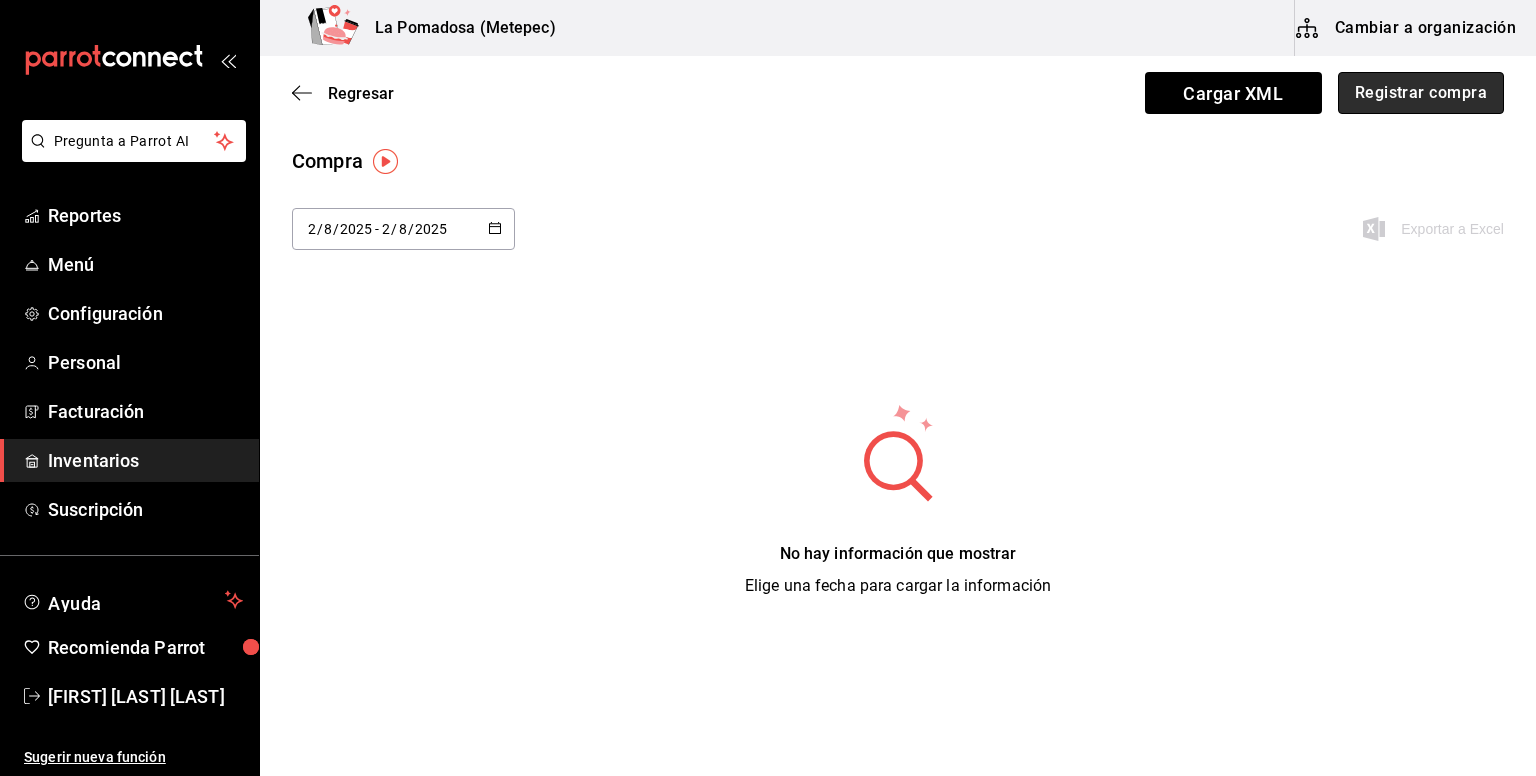 click on "Registrar compra" at bounding box center [1421, 93] 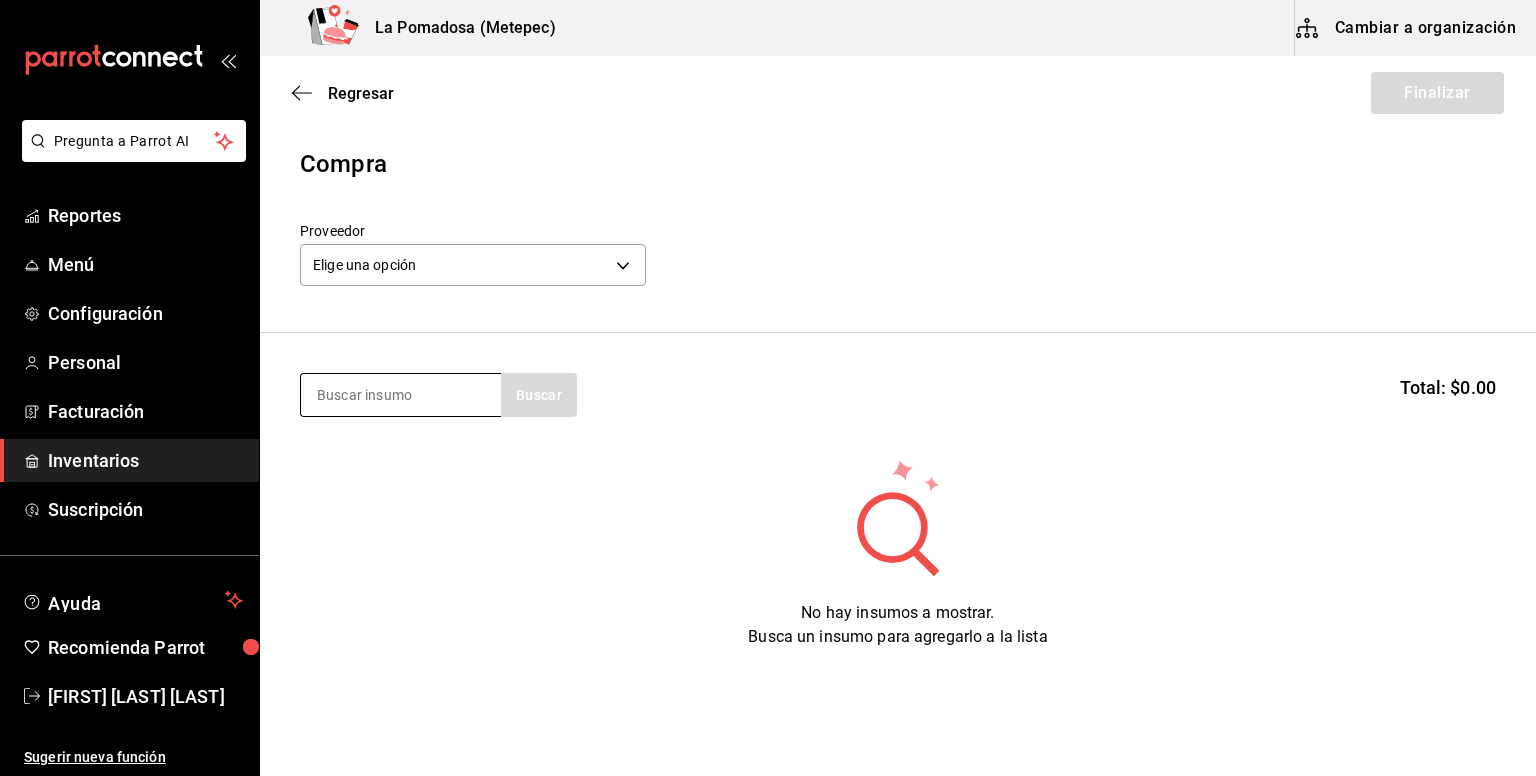 click at bounding box center (401, 395) 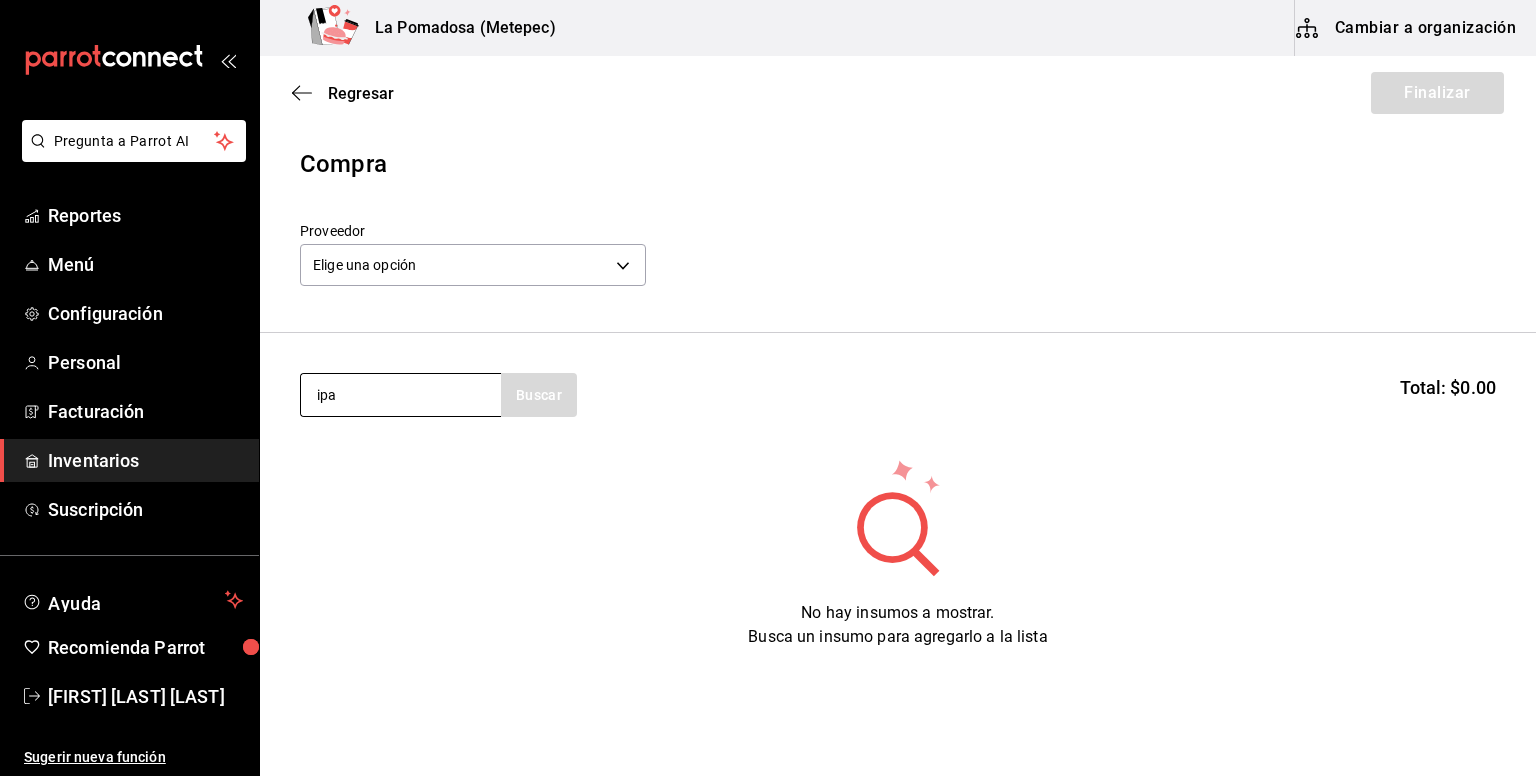 type on "ipa" 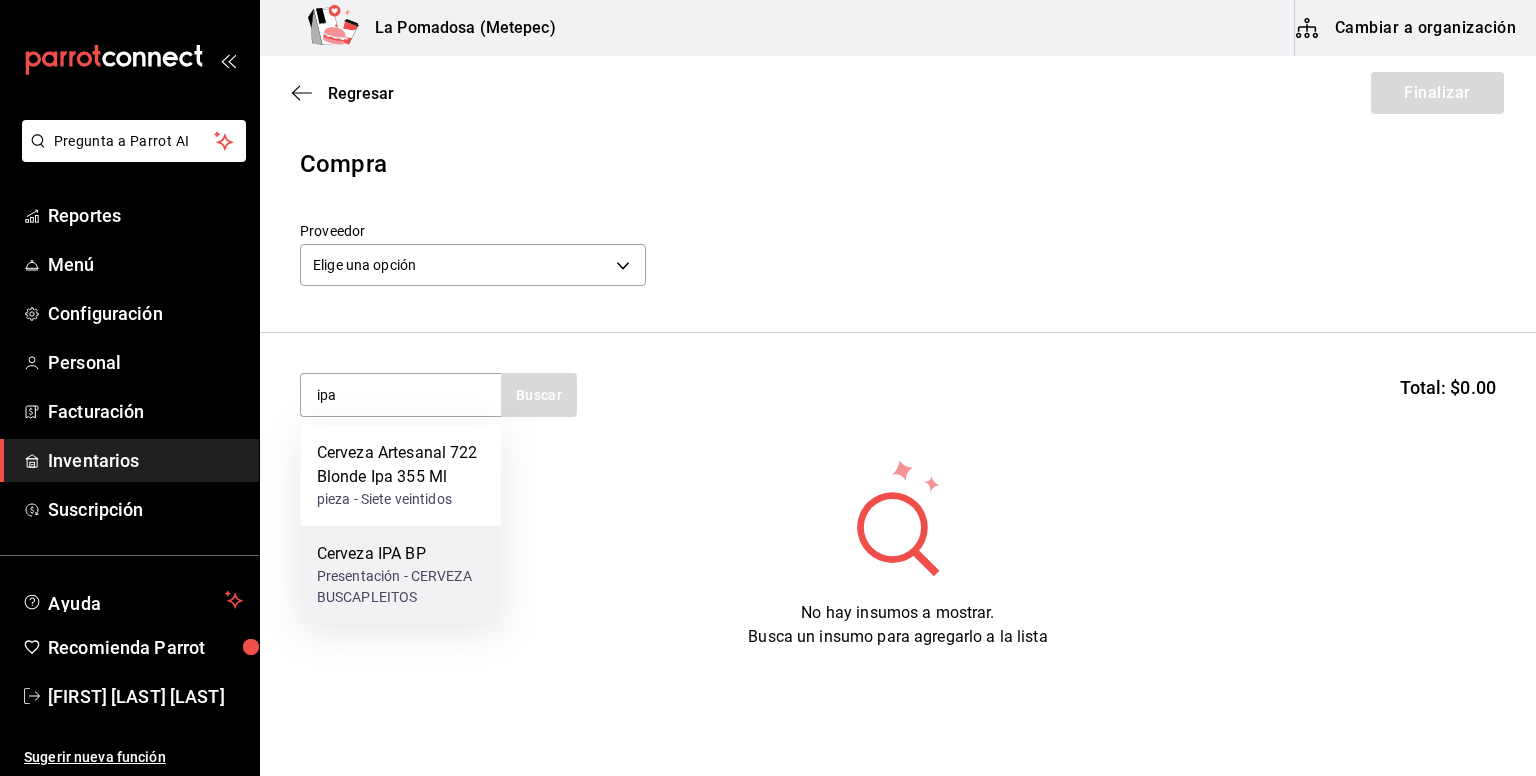 click on "Cerveza IPA BP" at bounding box center (401, 554) 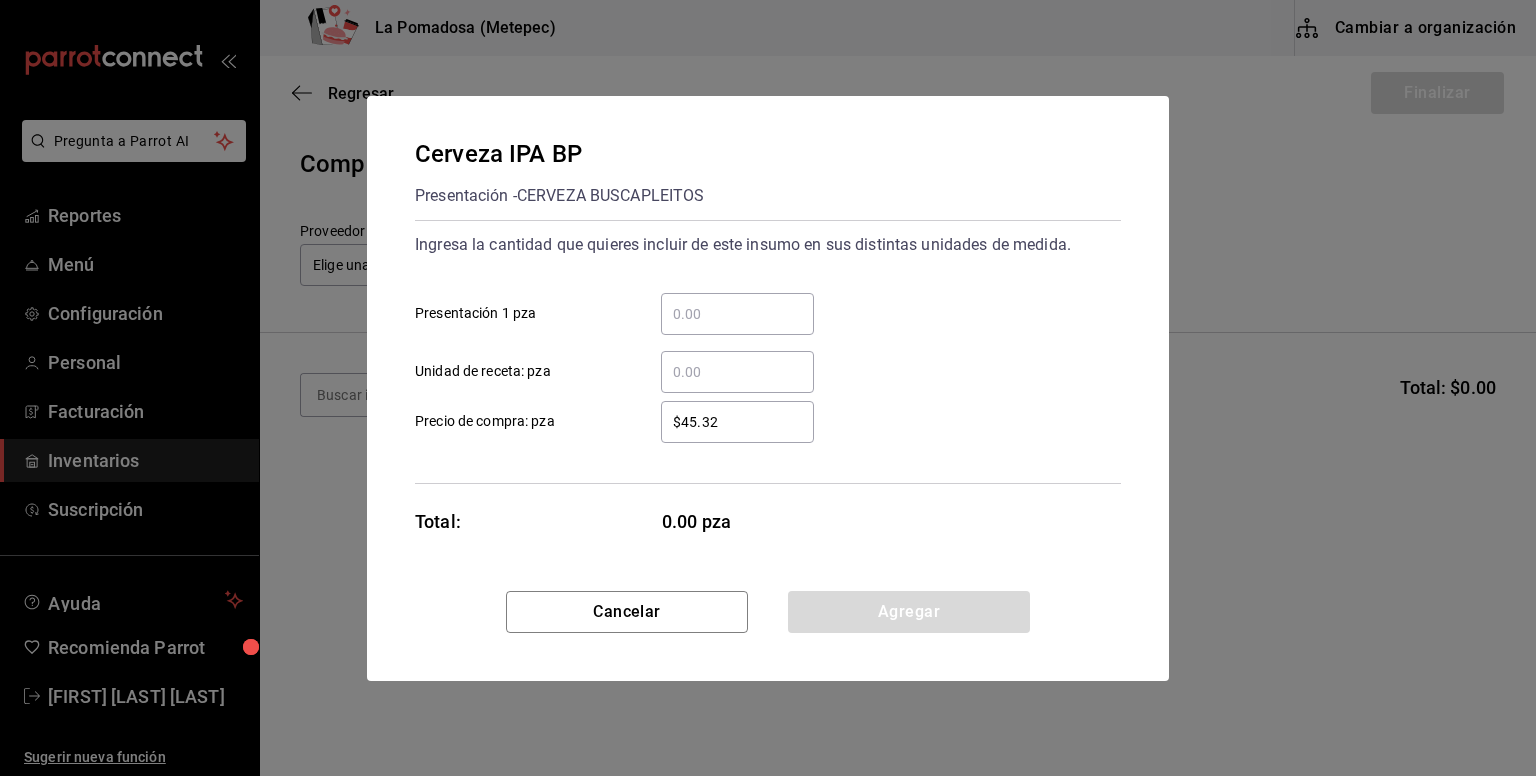 click on "​ Presentación 1 pza" at bounding box center (737, 314) 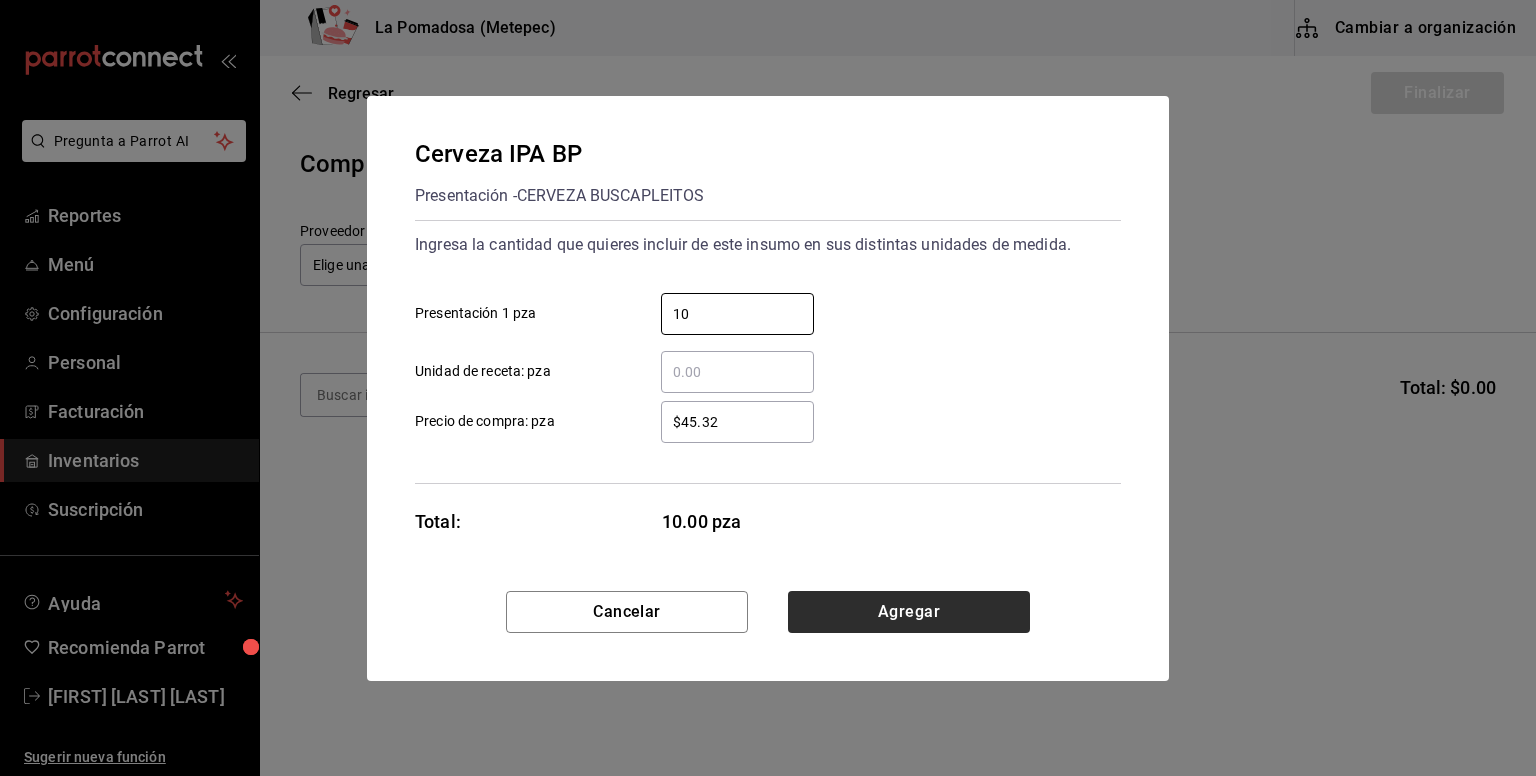 type on "10" 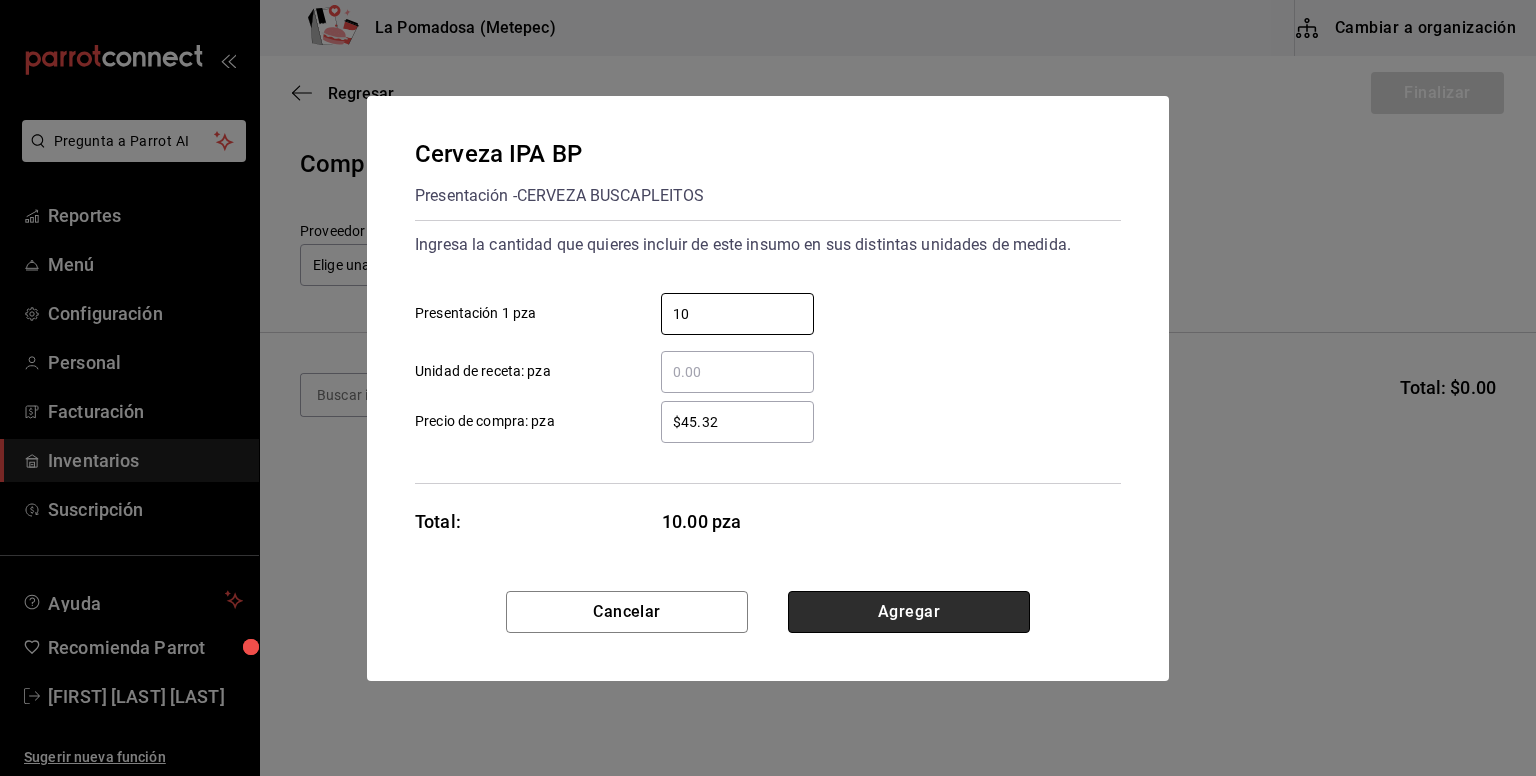 click on "Agregar" at bounding box center (909, 612) 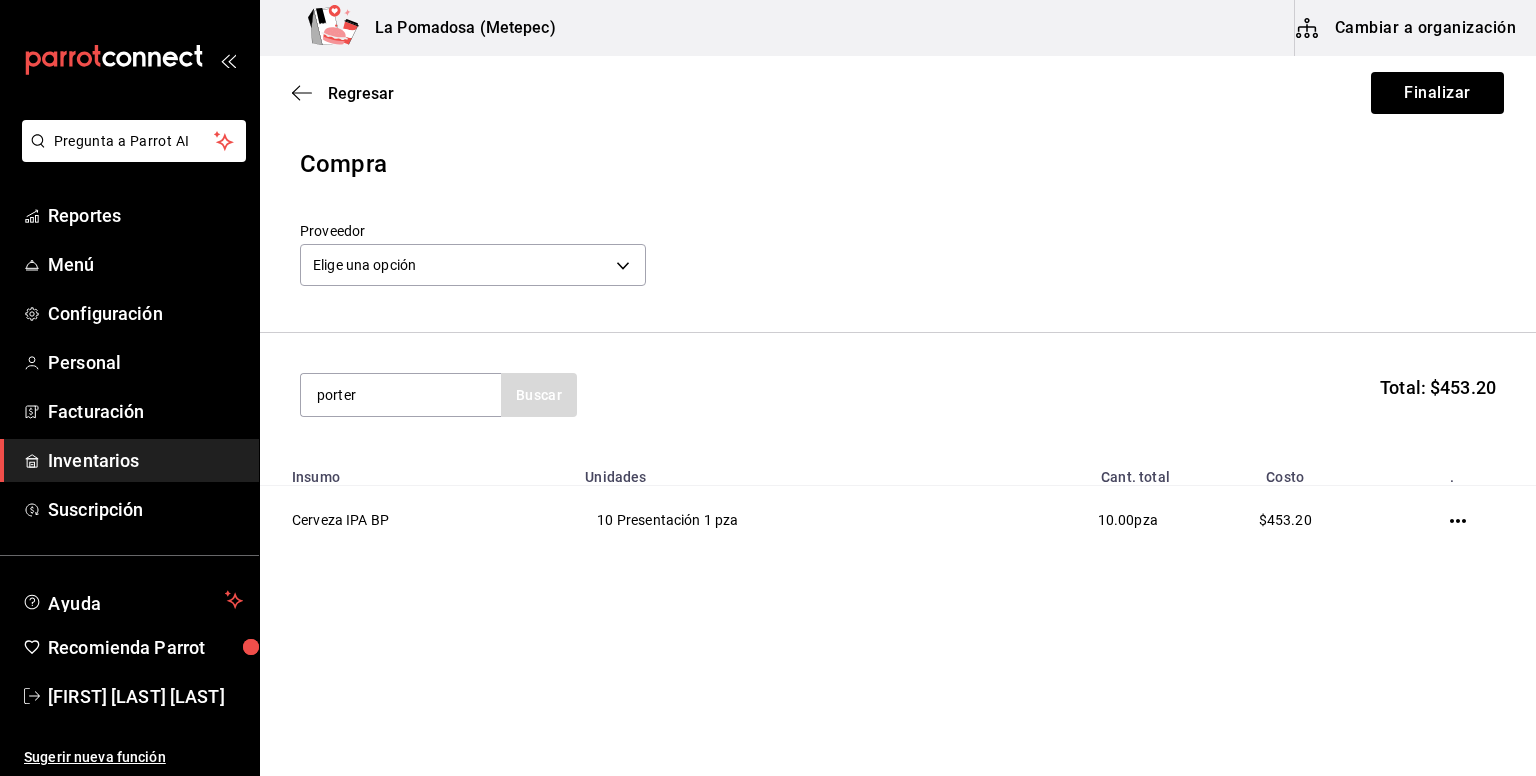type on "porter" 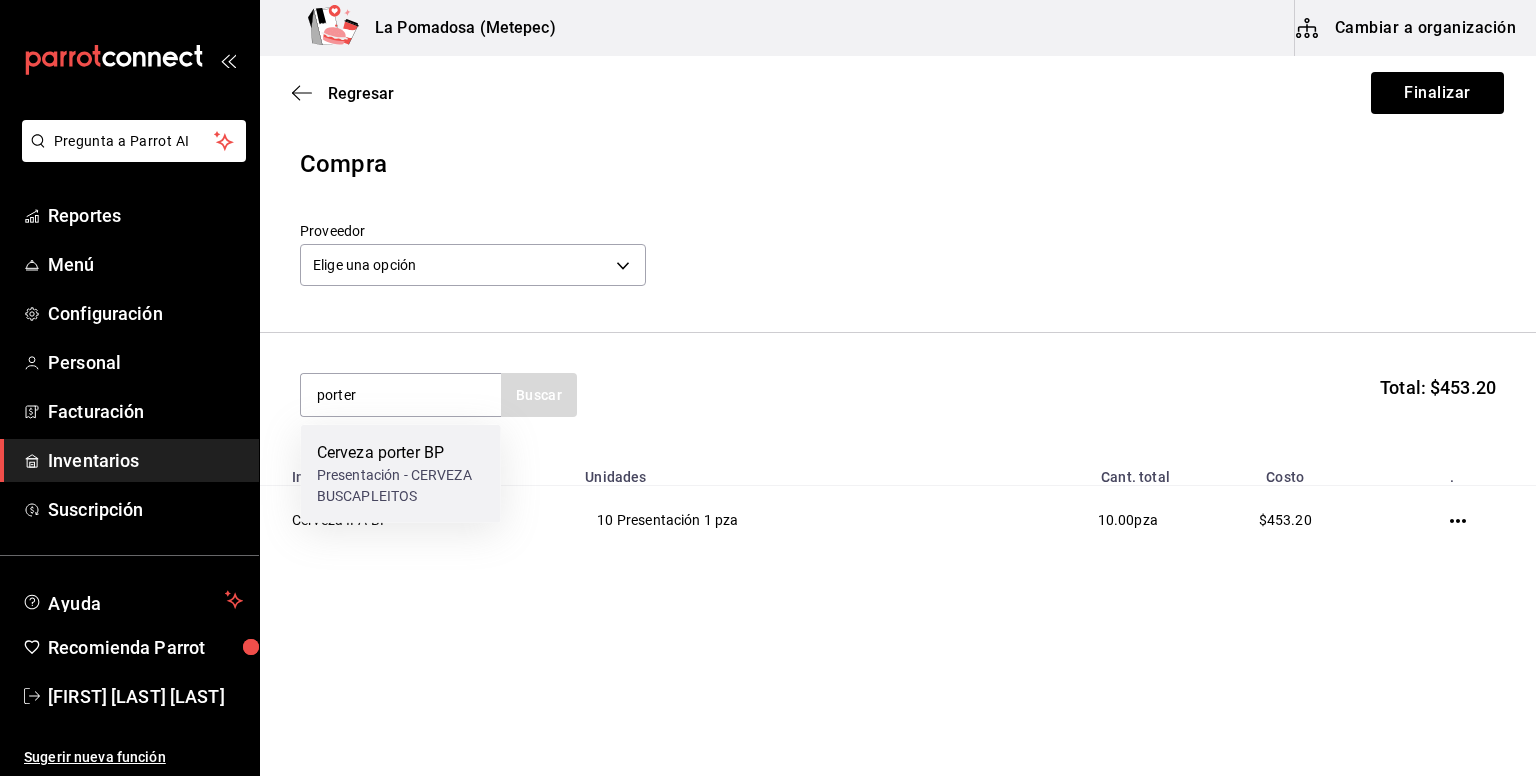 click on "Presentación - CERVEZA BUSCAPLEITOS" at bounding box center [401, 486] 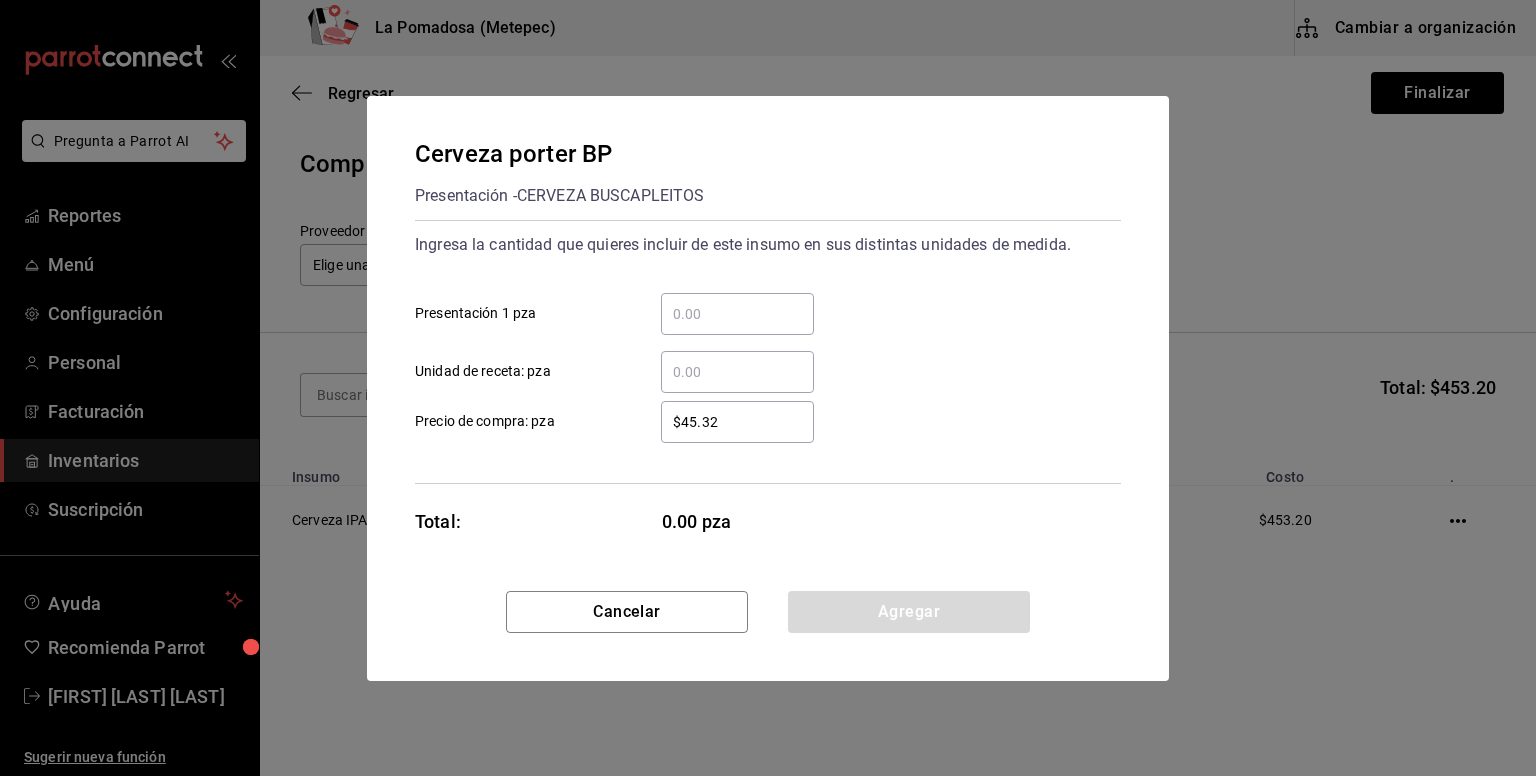click on "​ Presentación 1 pza" at bounding box center [737, 314] 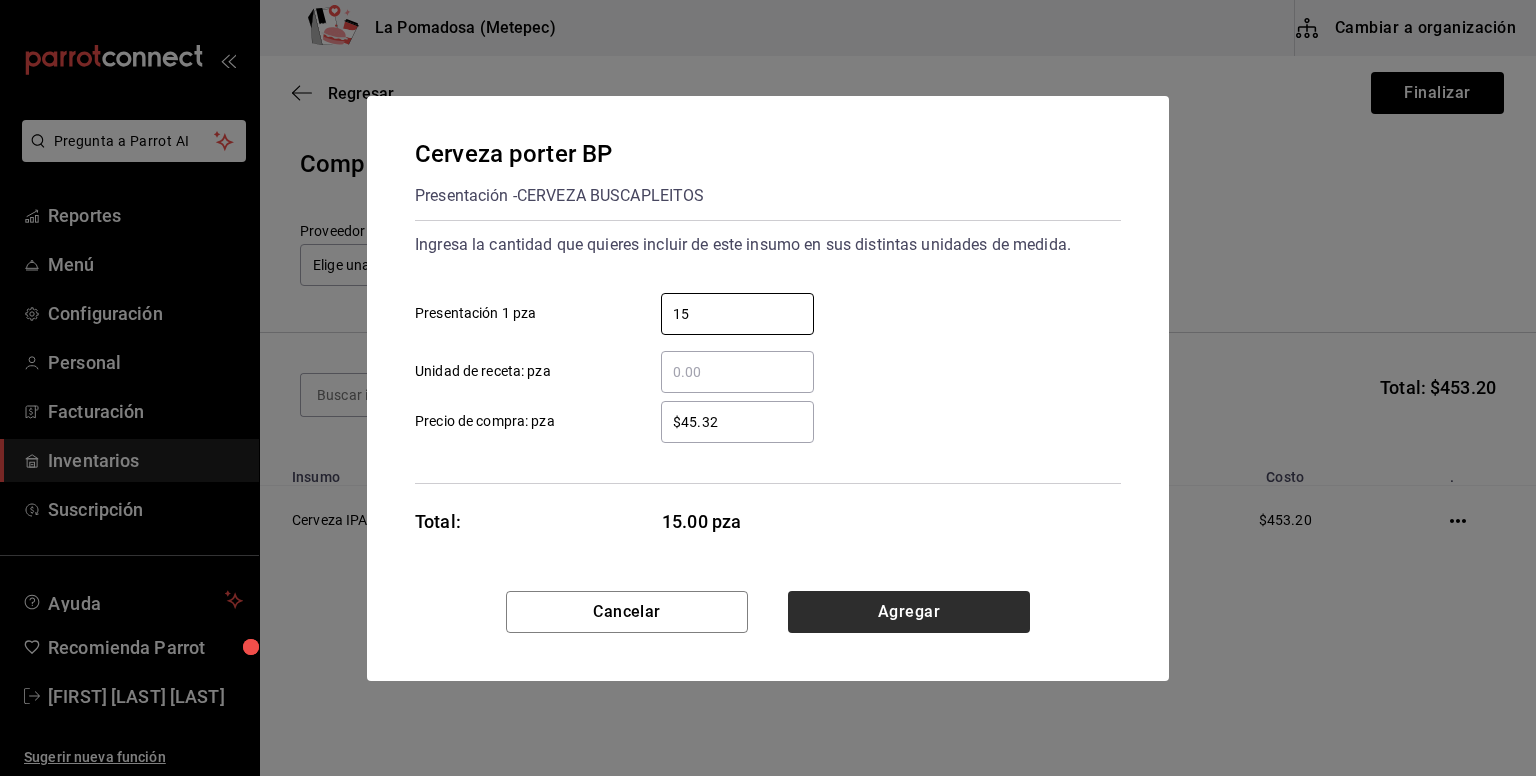 type on "15" 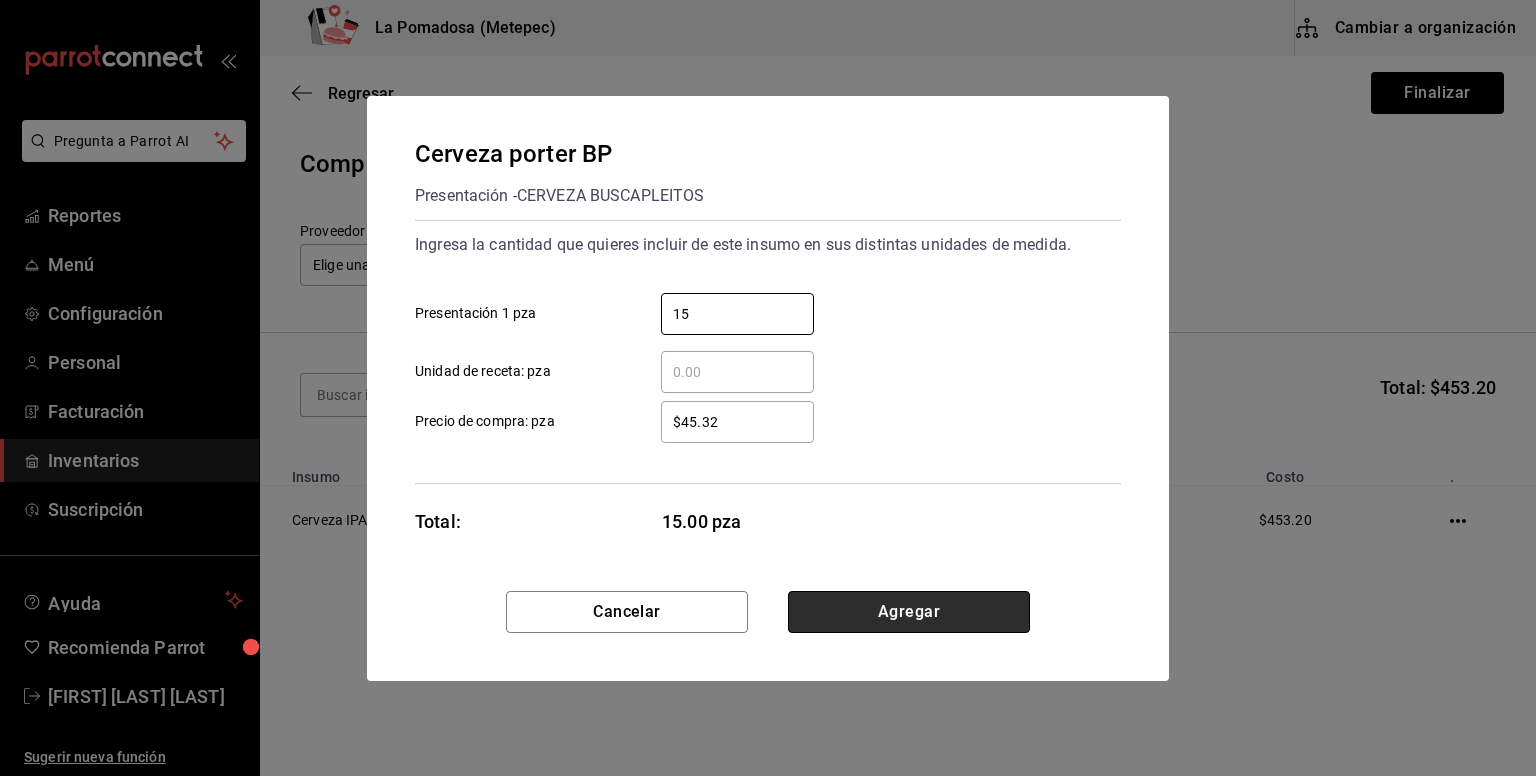 click on "Agregar" at bounding box center (909, 612) 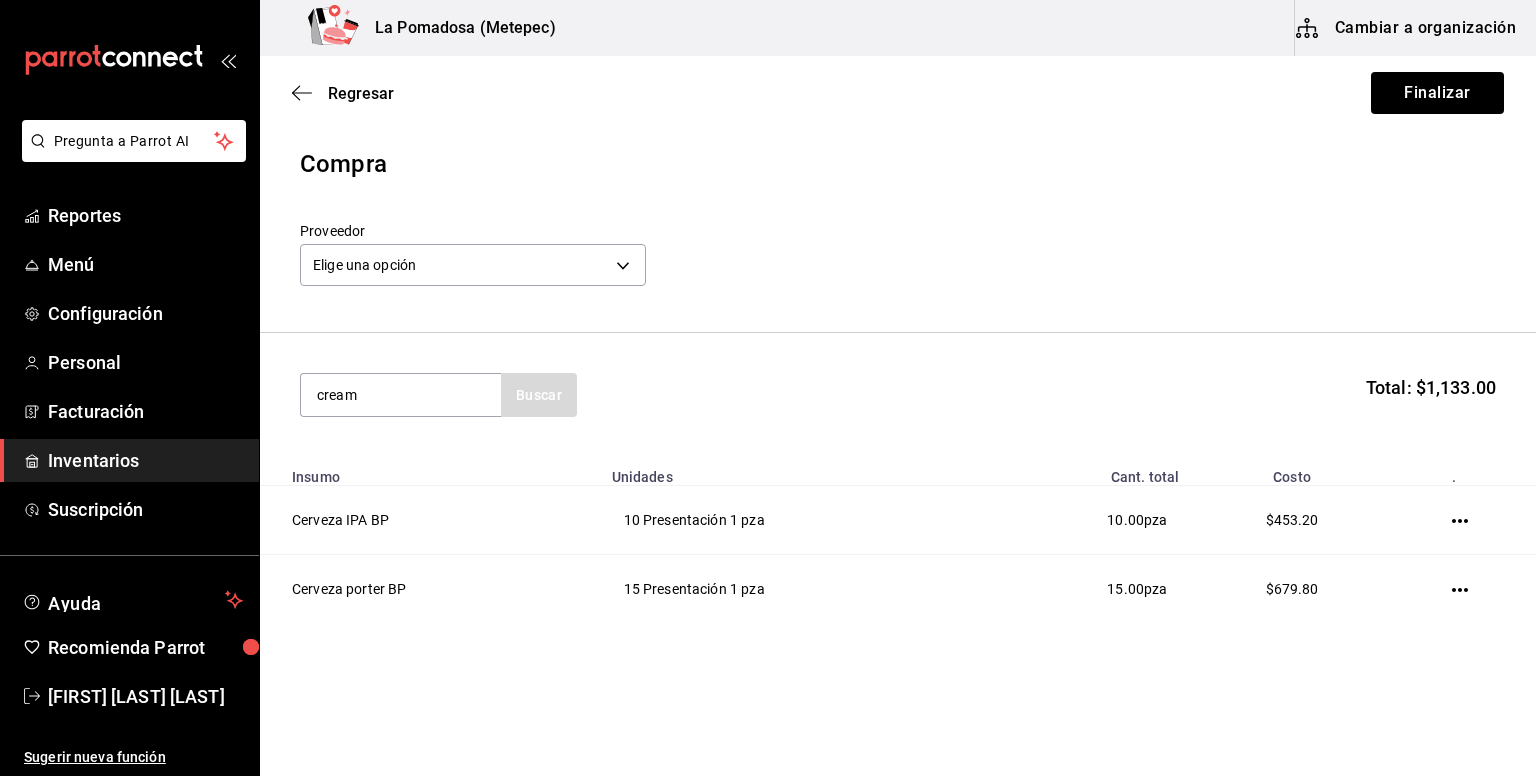 type on "cream" 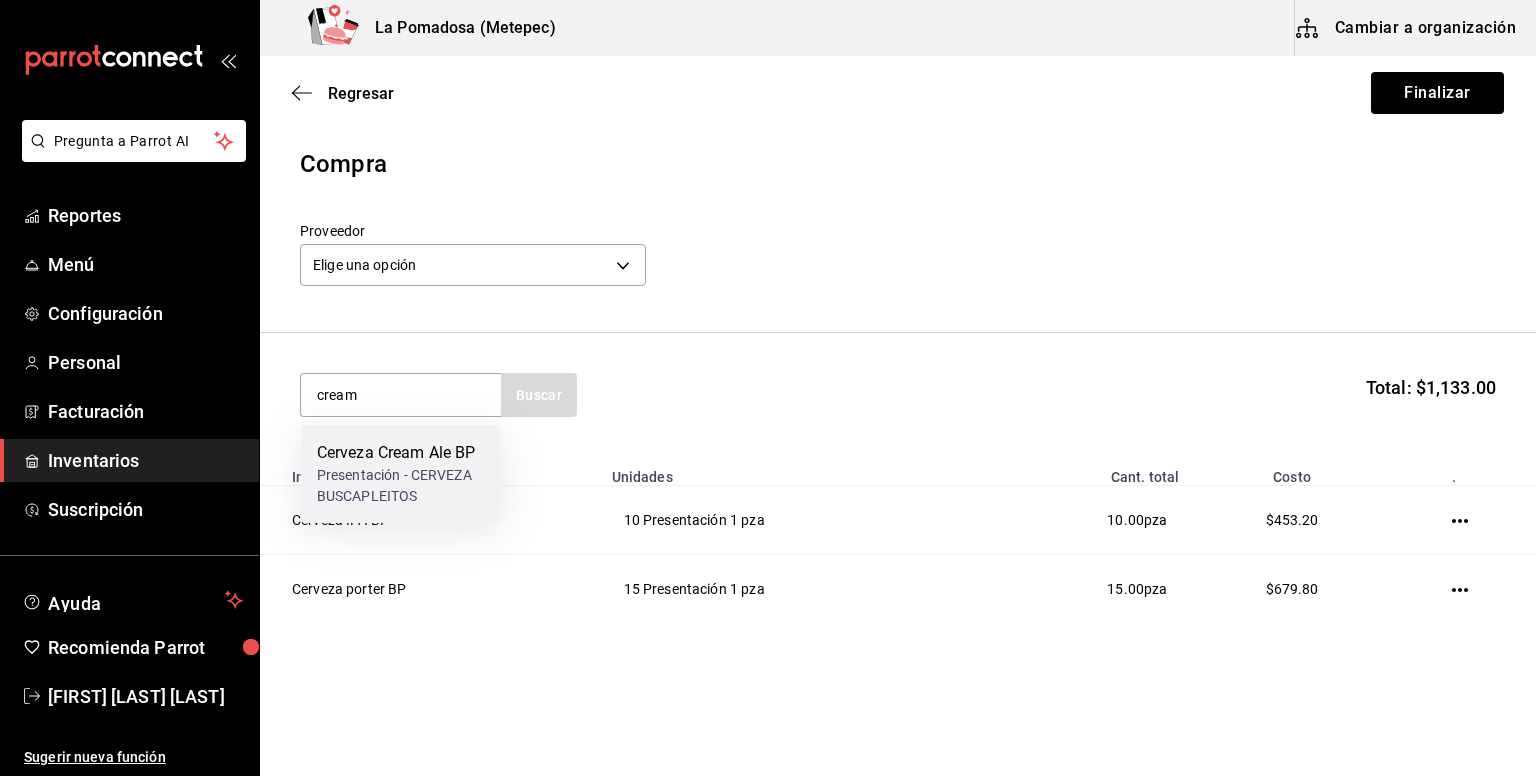 click on "Presentación - CERVEZA BUSCAPLEITOS" at bounding box center (401, 486) 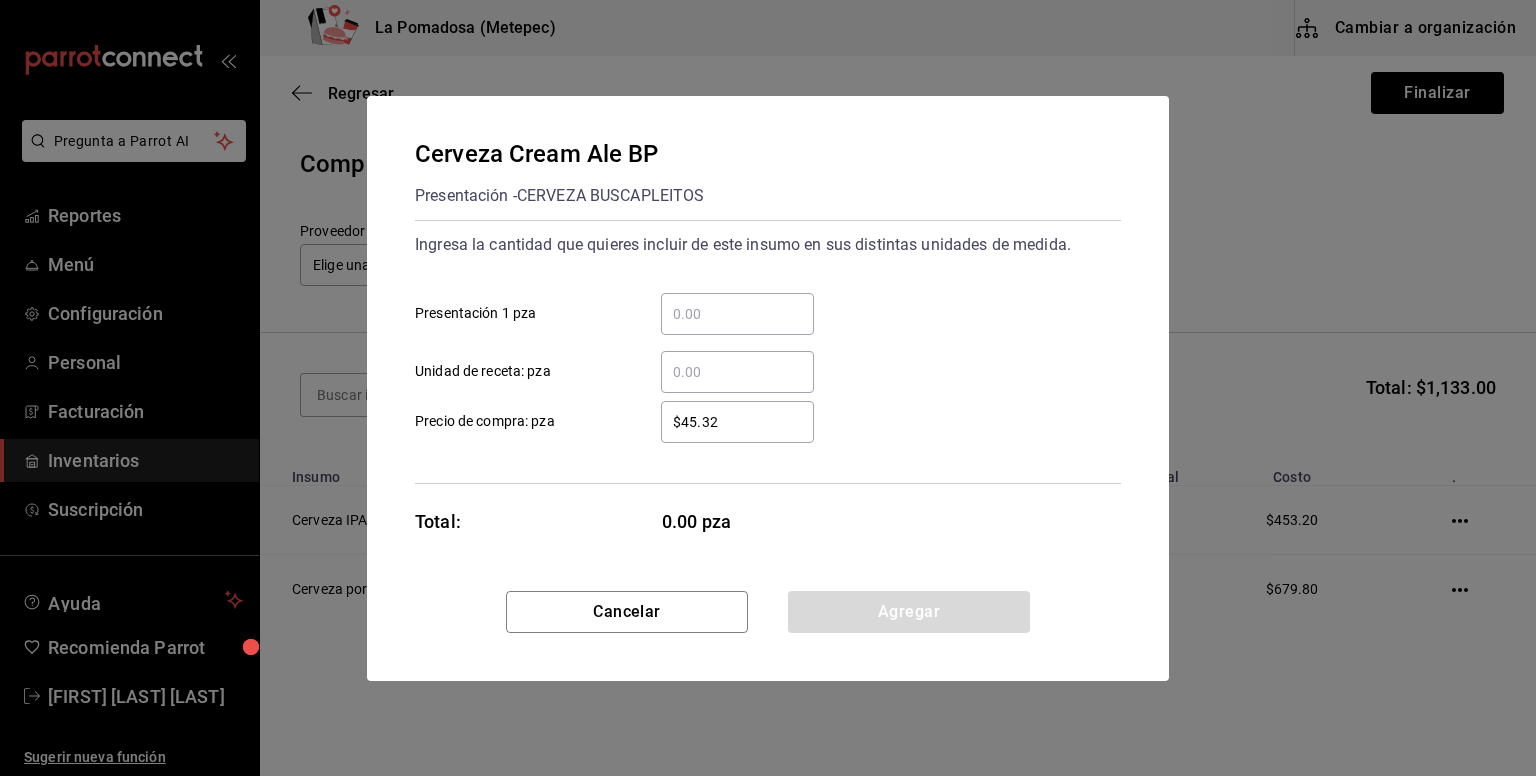 click on "​ Presentación 1 pza" at bounding box center (737, 314) 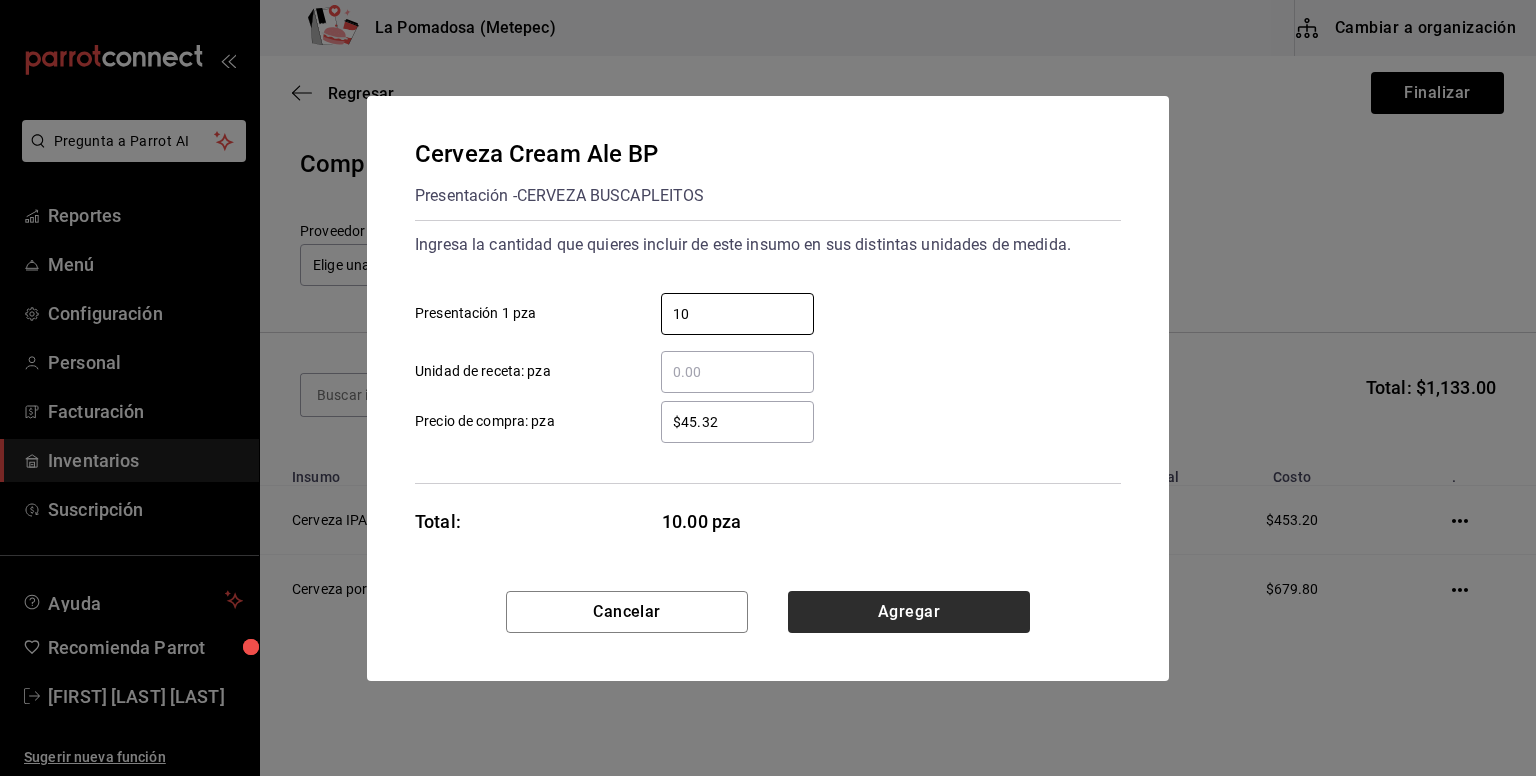 type on "10" 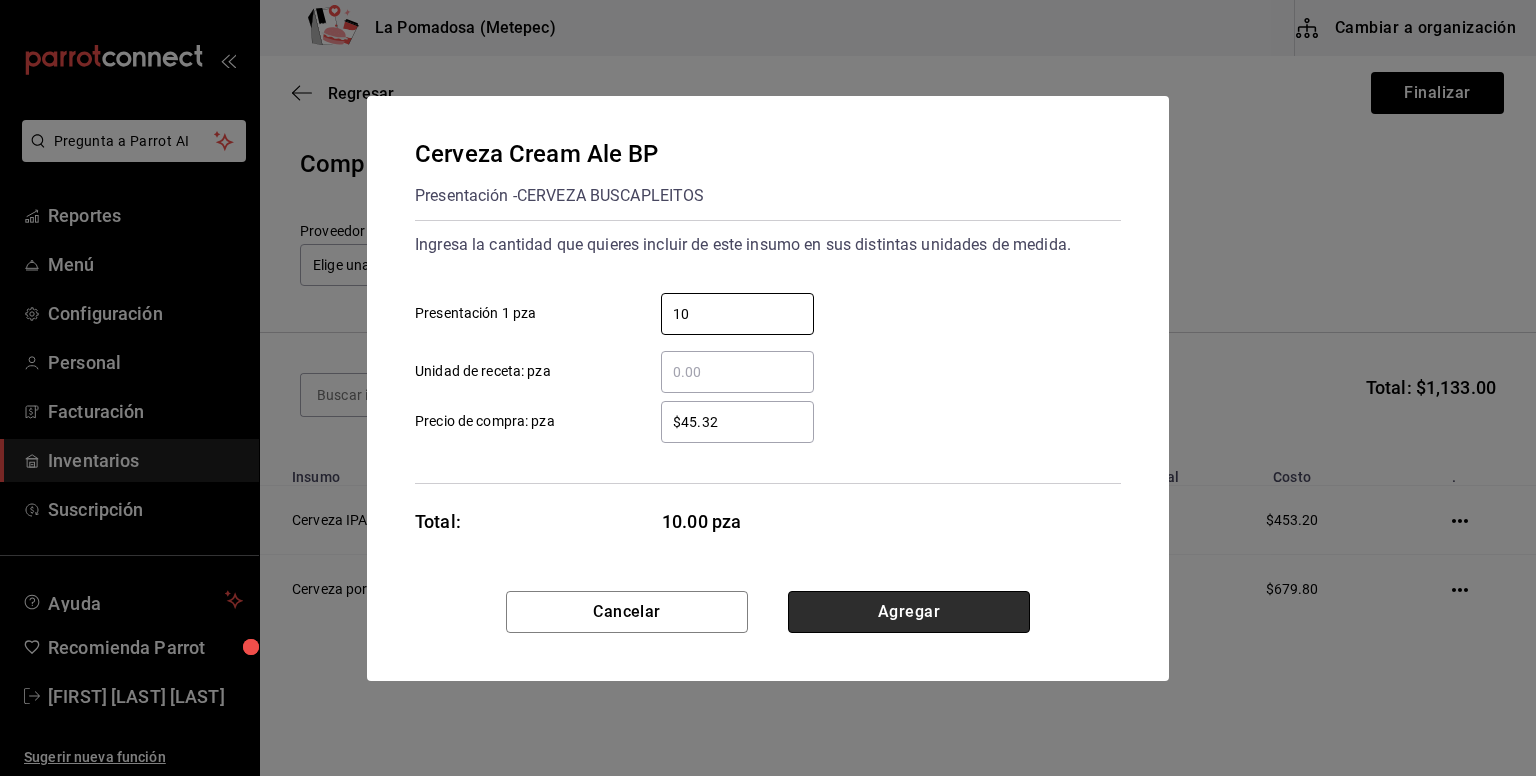 click on "Agregar" at bounding box center [909, 612] 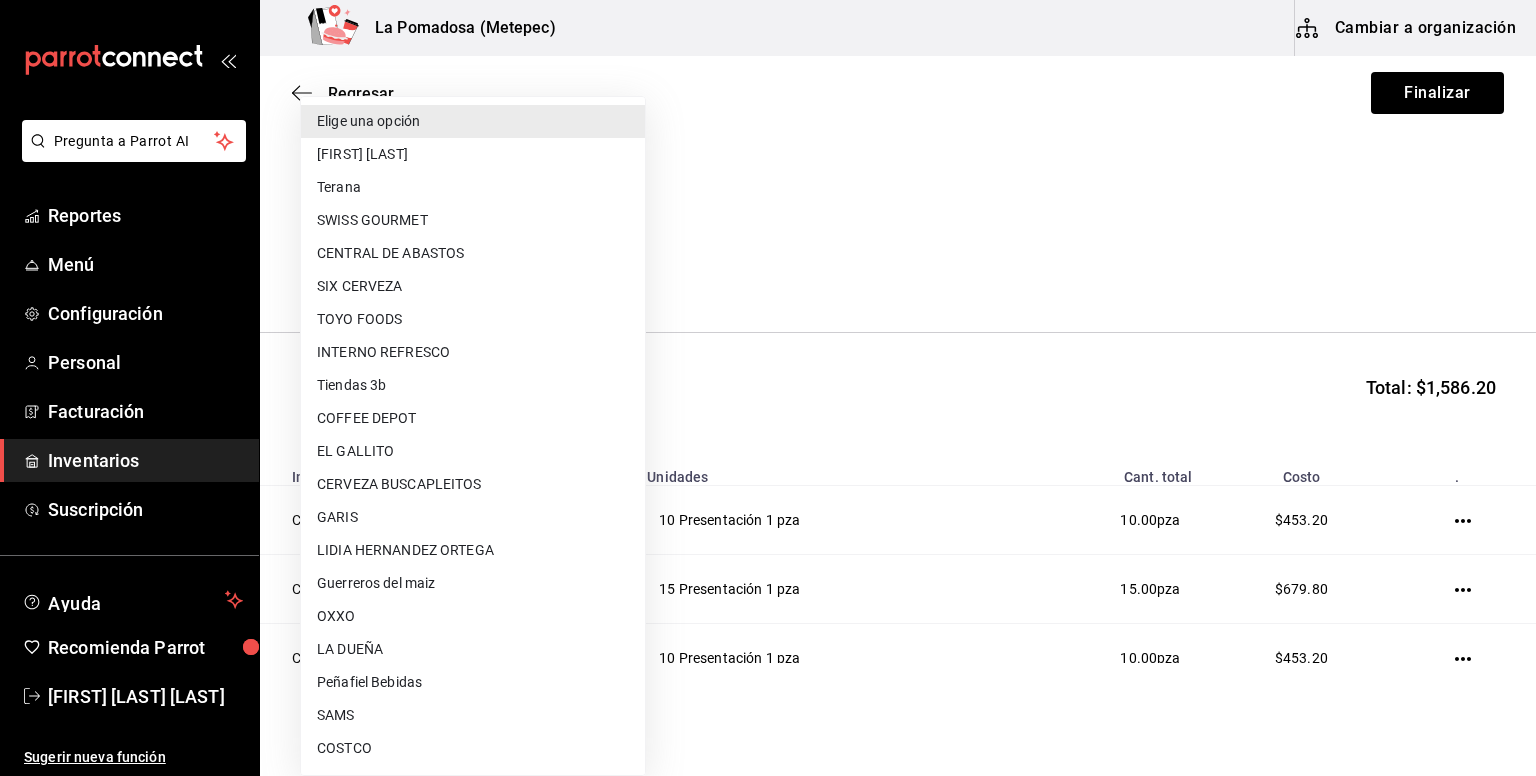 click on "Pregunta a Parrot AI Reportes   Menú   Configuración   Personal   Facturación   Inventarios   Suscripción   Ayuda Recomienda Parrot   [FIRST] [LAST]   Sugerir nueva función   La Pomadosa ([CITY]) Cambiar a organización Regresar Finalizar Compra Proveedor Elige una opción default Buscar Total: $1,586.20 Insumo Unidades Cant. total Costo  .  Cerveza IPA BP 10 Presentación 1 pza 10.00  pza $453.20 Cerveza porter BP 15 Presentación 1 pza 15.00  pza $679.80 Cerveza Cream Ale BP 10 Presentación 1 pza 10.00  pza $453.20 GANA 1 MES GRATIS EN TU SUSCRIPCIÓN AQUÍ ¿Recuerdas cómo empezó tu restaurante?
Hoy puedes ayudar a un colega a tener el mismo cambio que tú viviste.
Recomienda Parrot directamente desde tu Portal Administrador.
Es fácil y rápido.
🎁 Por cada restaurante que se una, ganas 1 mes gratis. Ver video tutorial Ir a video Pregunta a Parrot AI Reportes   Menú   Configuración   Personal   Facturación   Inventarios   Suscripción   Ayuda Recomienda Parrot       Editar" at bounding box center [768, 331] 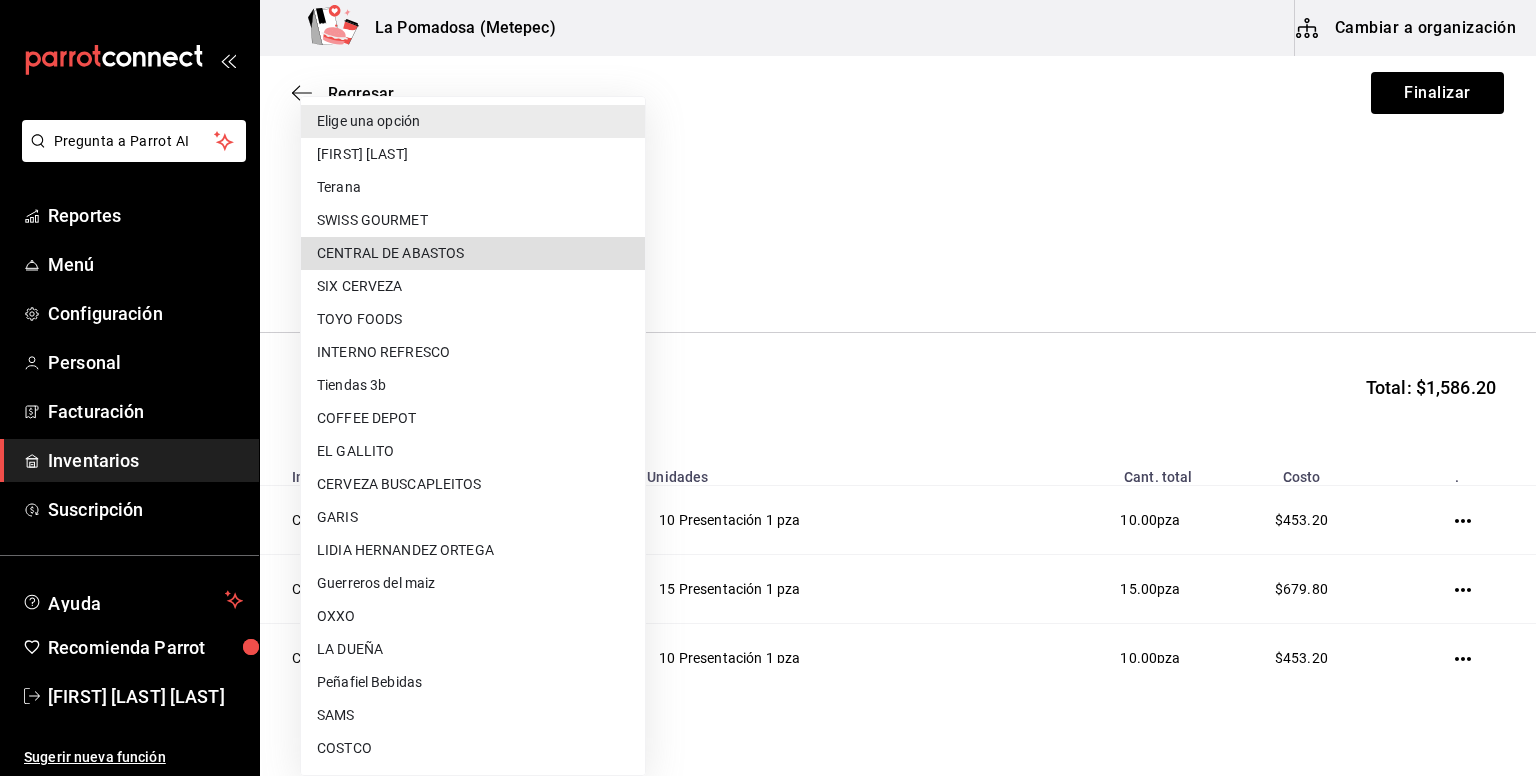 type 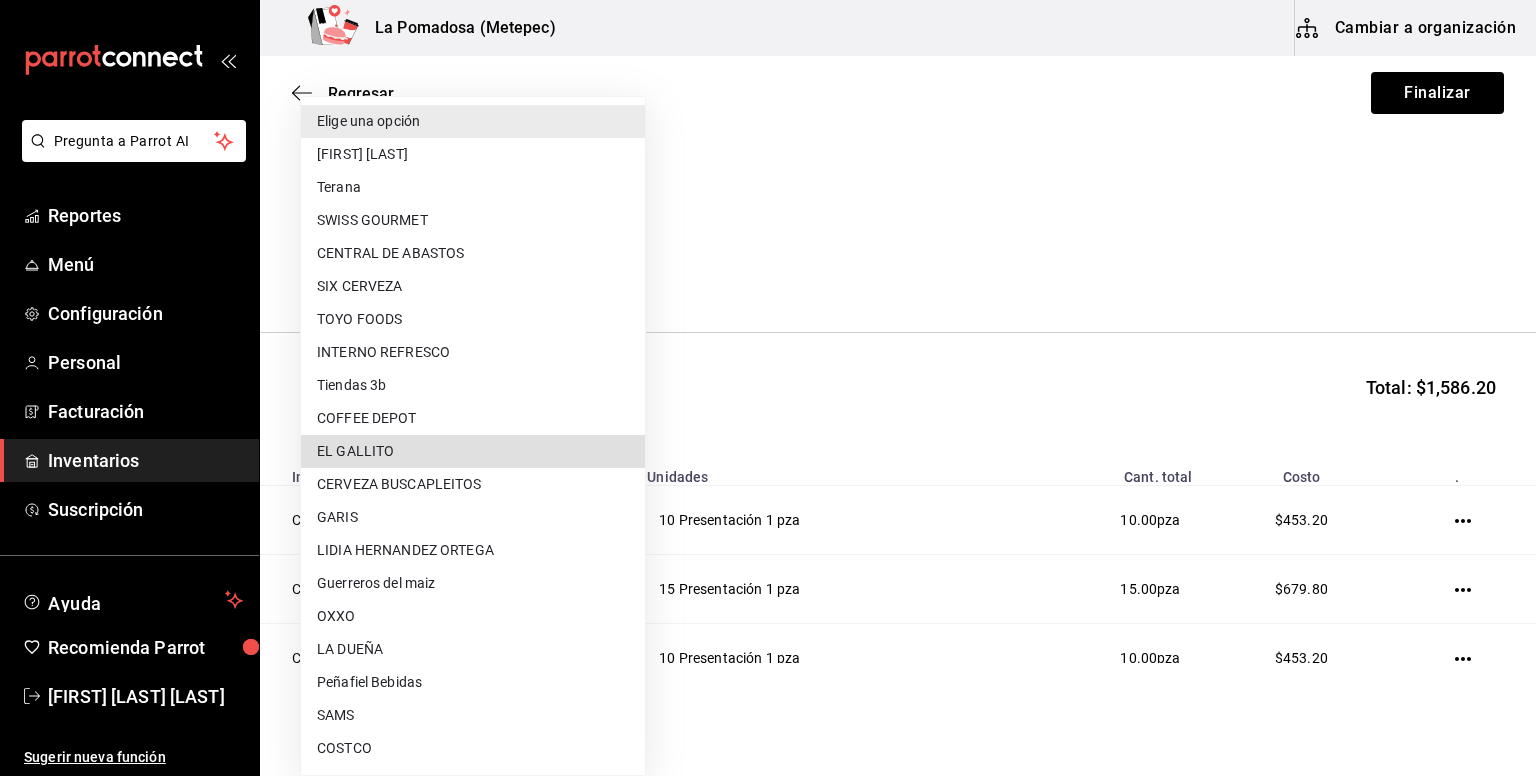 type 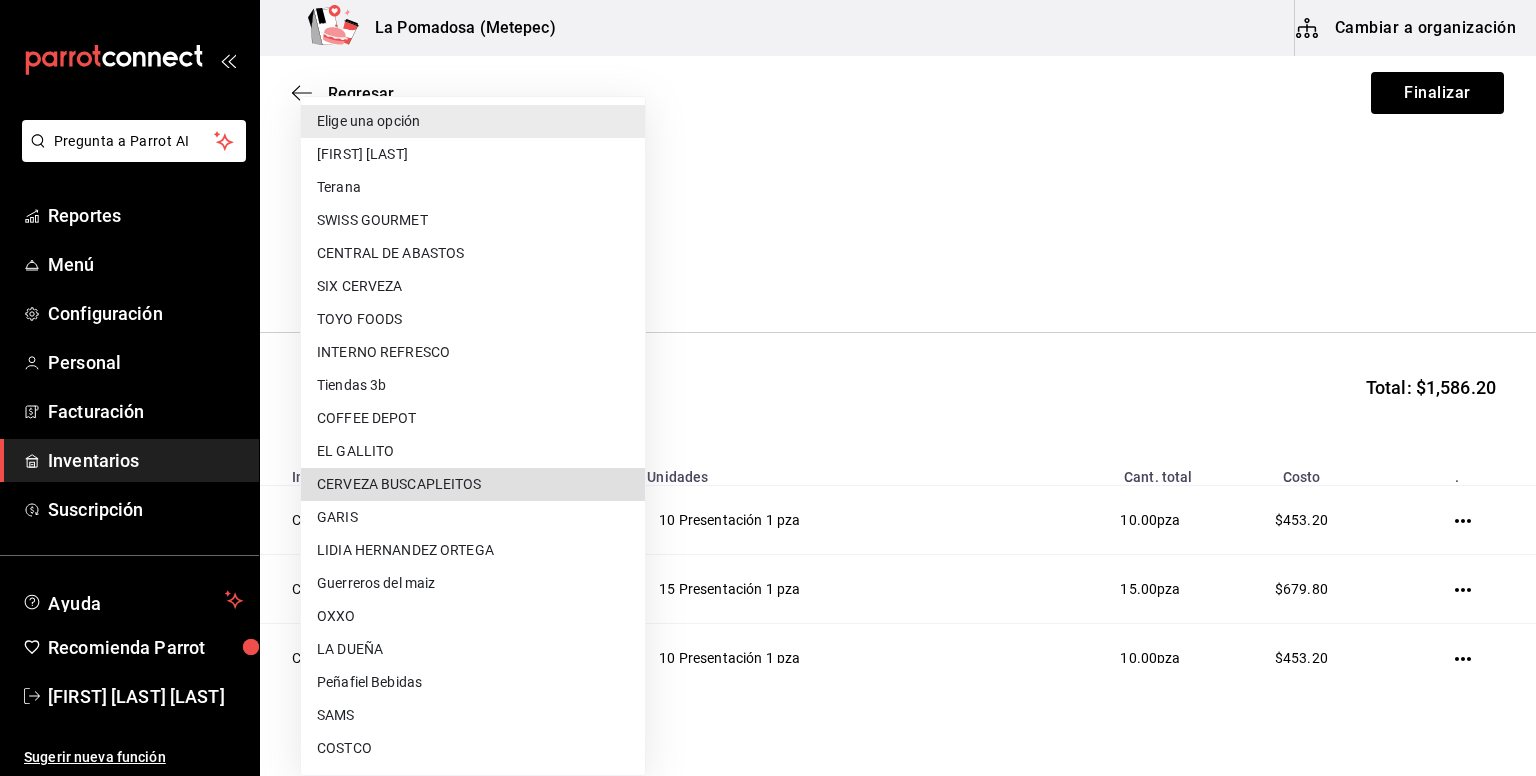 click on "CERVEZA BUSCAPLEITOS" at bounding box center (473, 484) 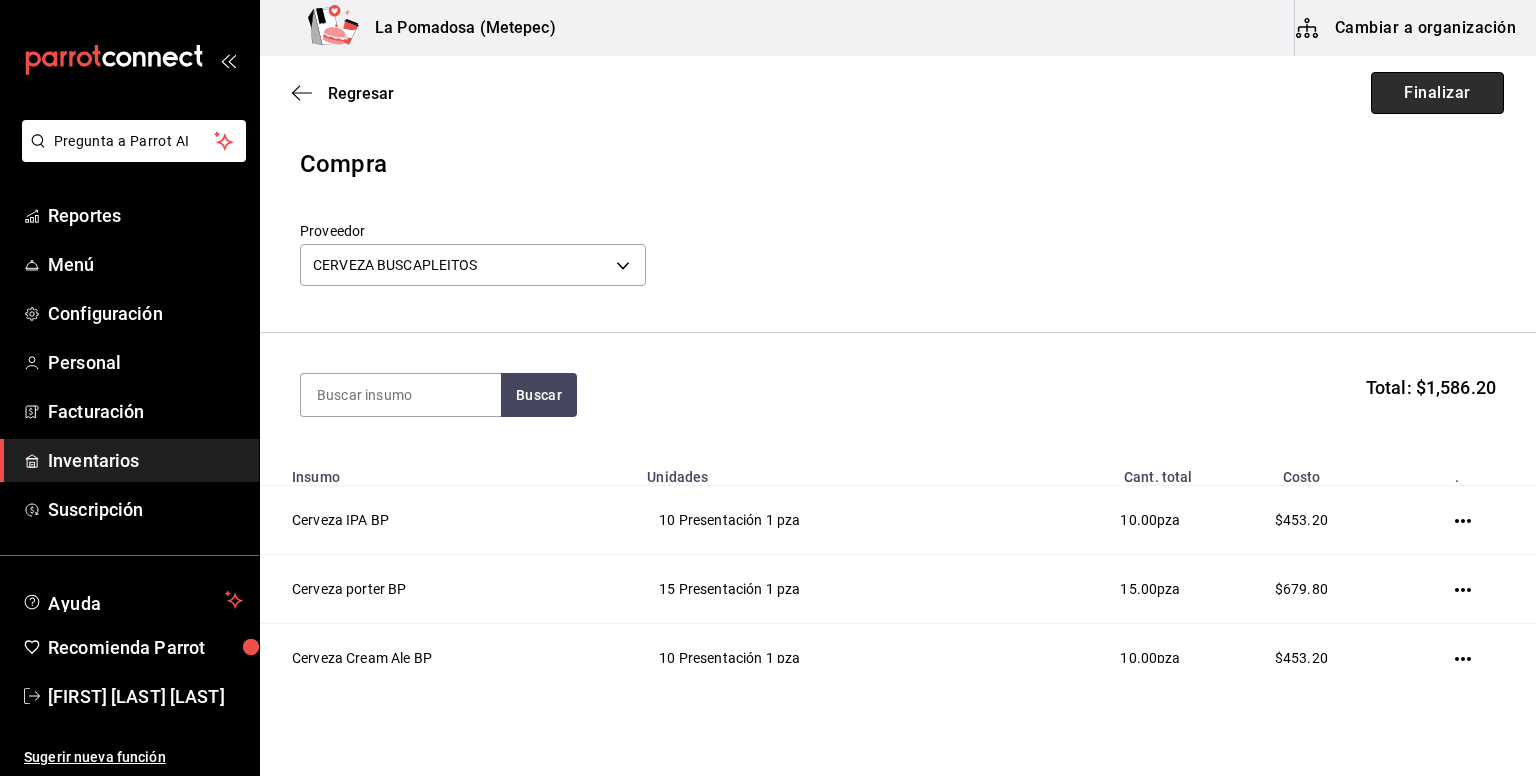 click on "Finalizar" at bounding box center [1437, 93] 